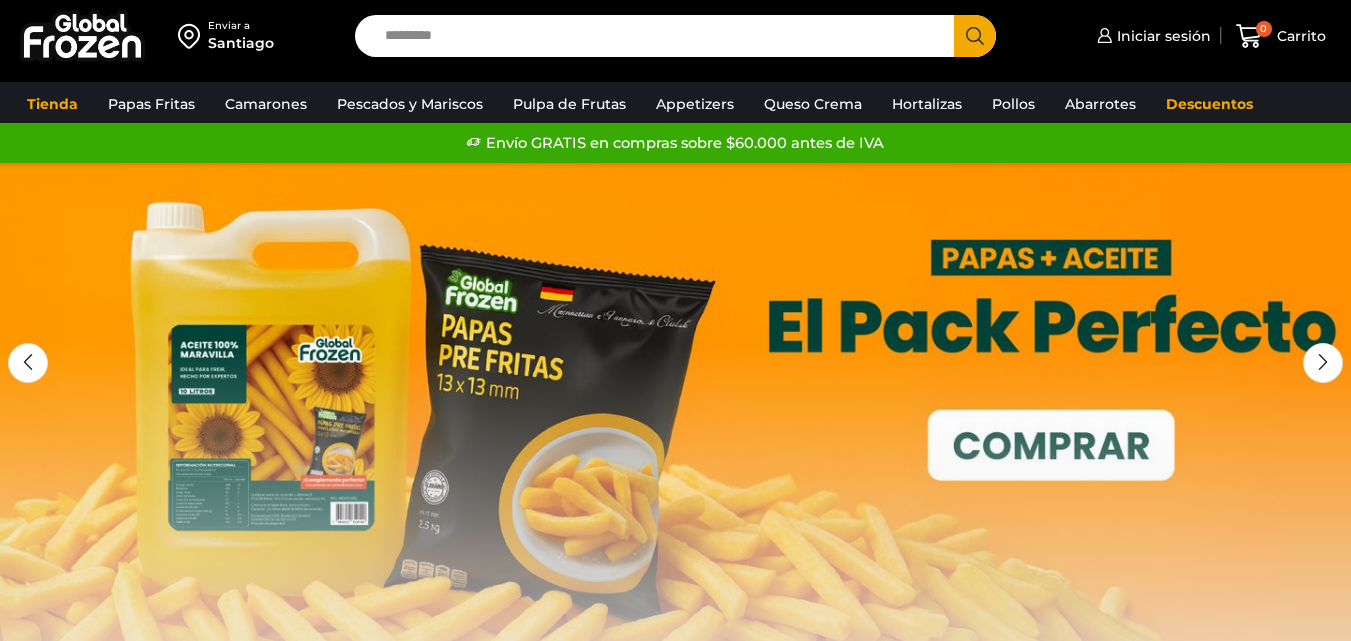 scroll, scrollTop: 0, scrollLeft: 0, axis: both 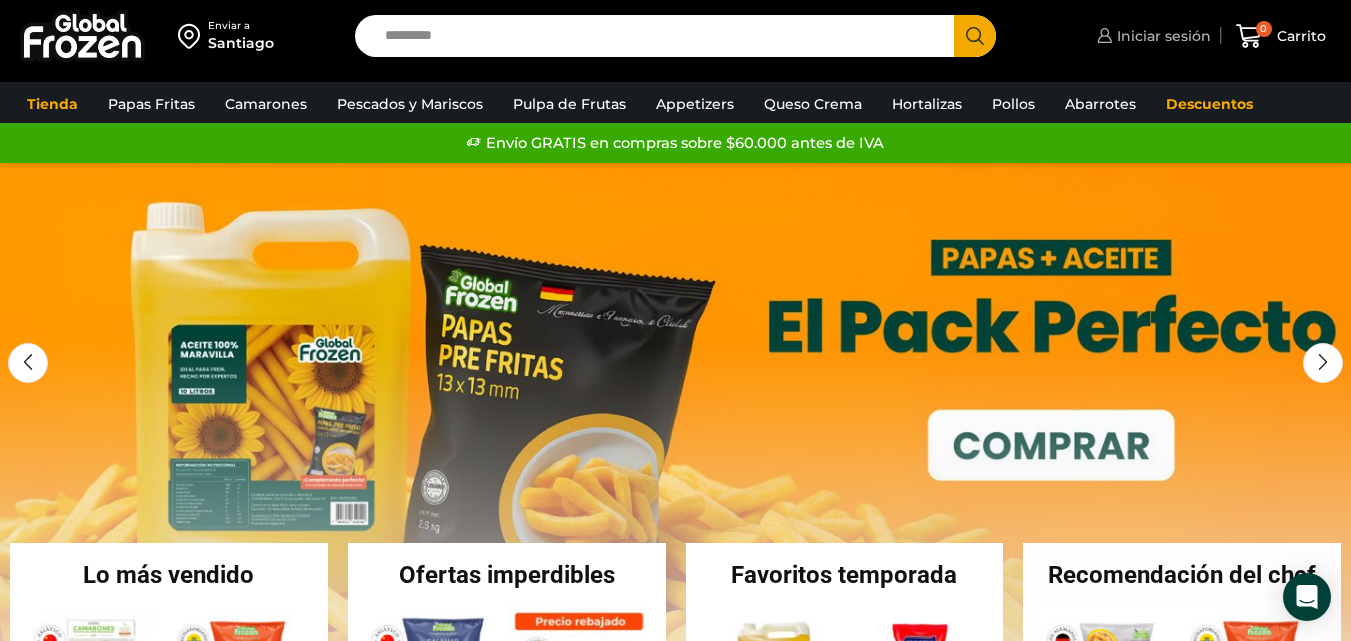 click on "Iniciar sesión" at bounding box center [1161, 36] 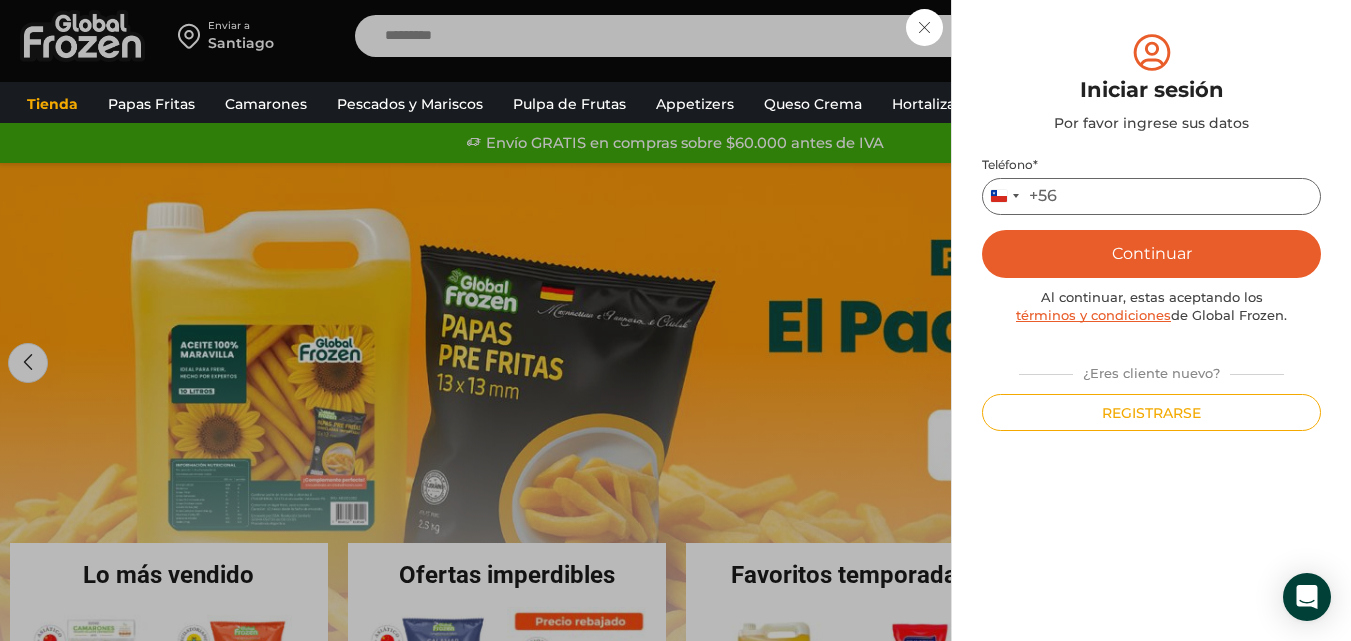 click on "Teléfono
*" at bounding box center (1151, 196) 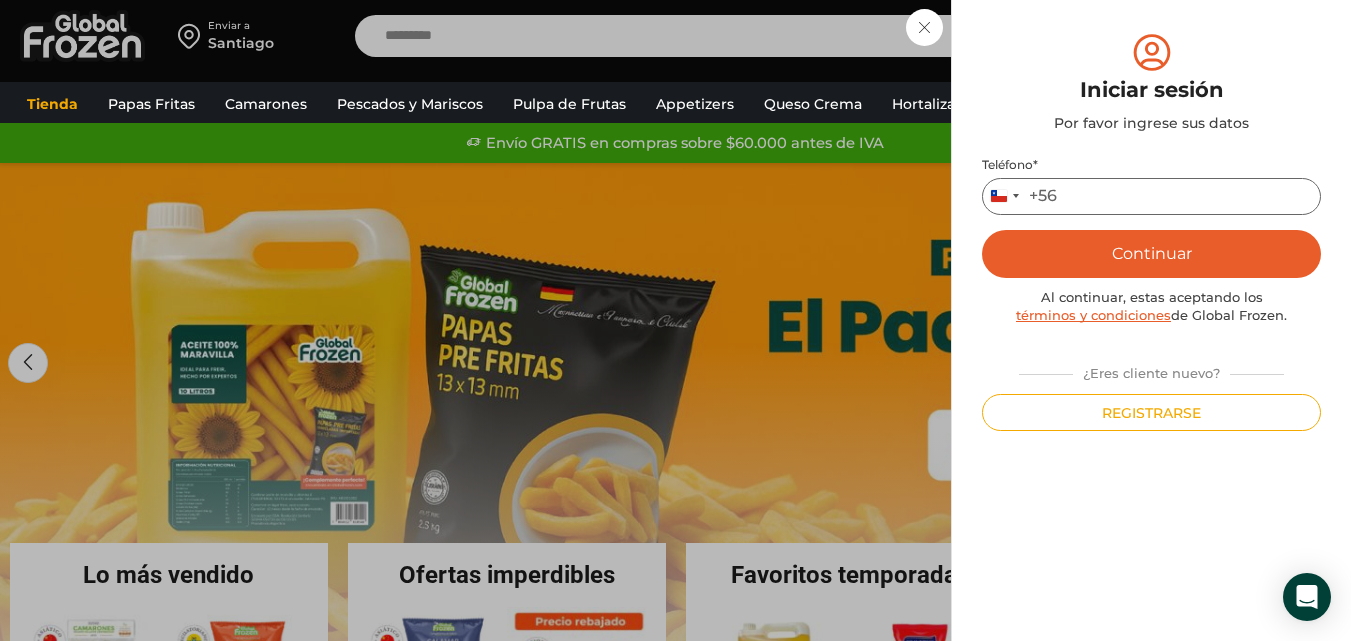 type on "*********" 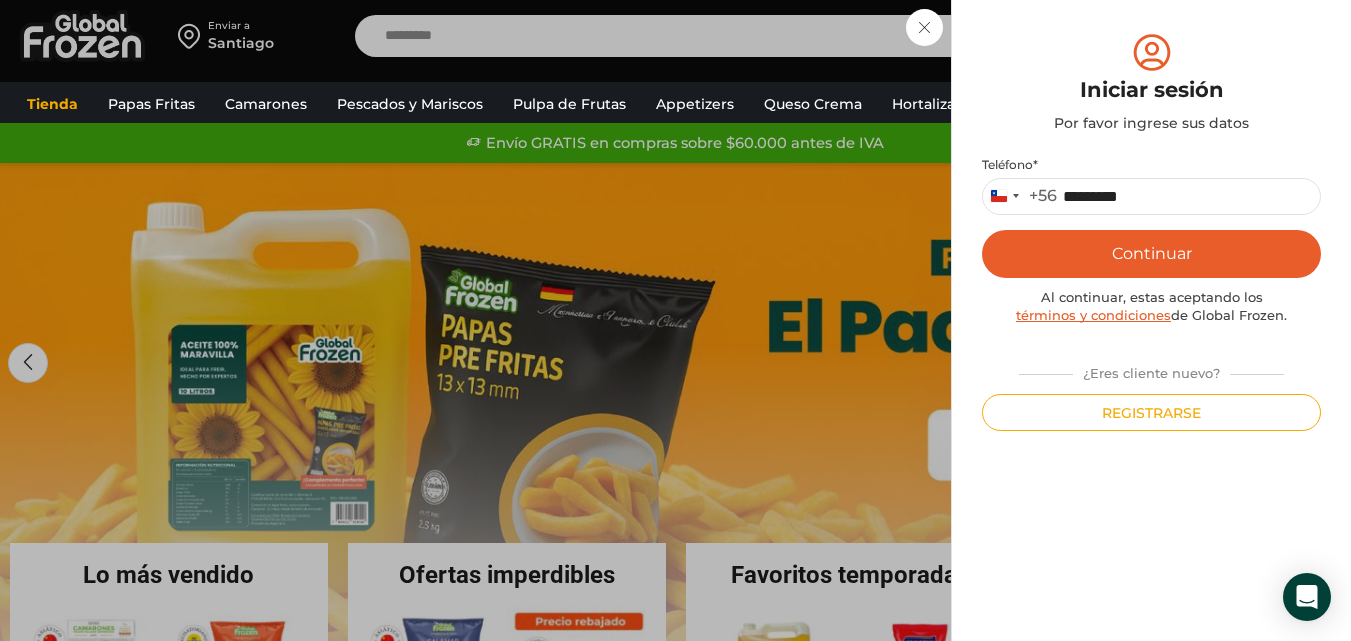 click on "Continuar" at bounding box center [1151, 254] 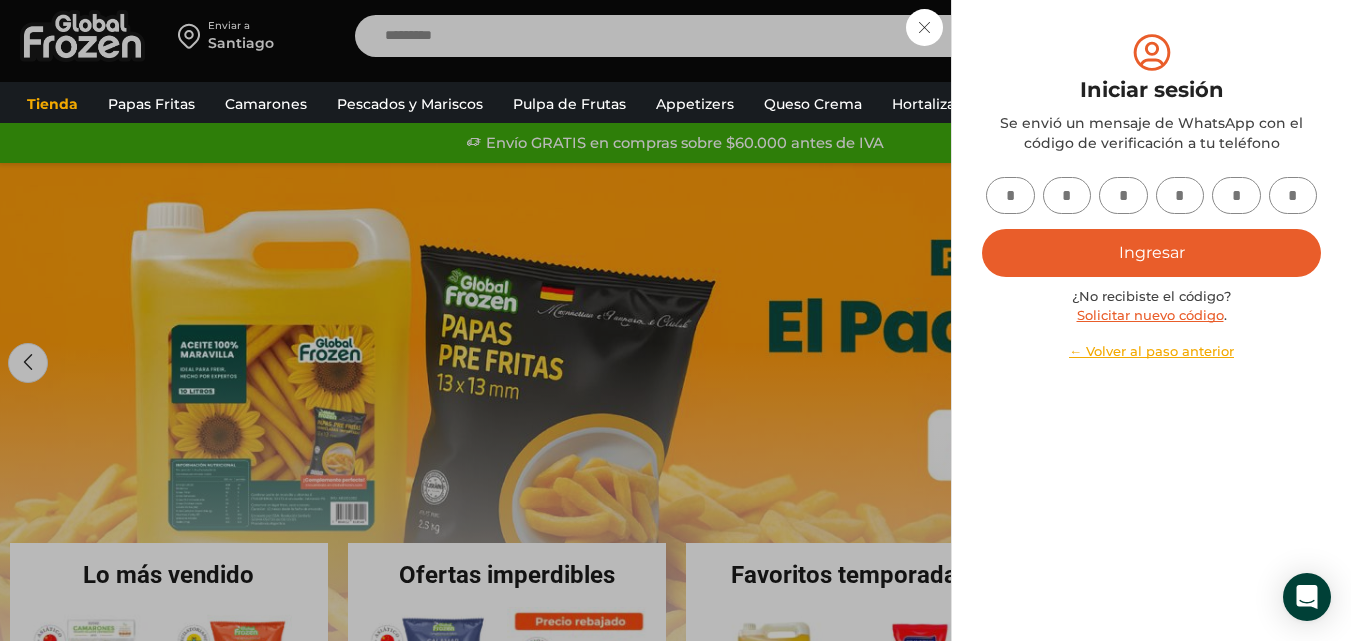 click at bounding box center [1010, 195] 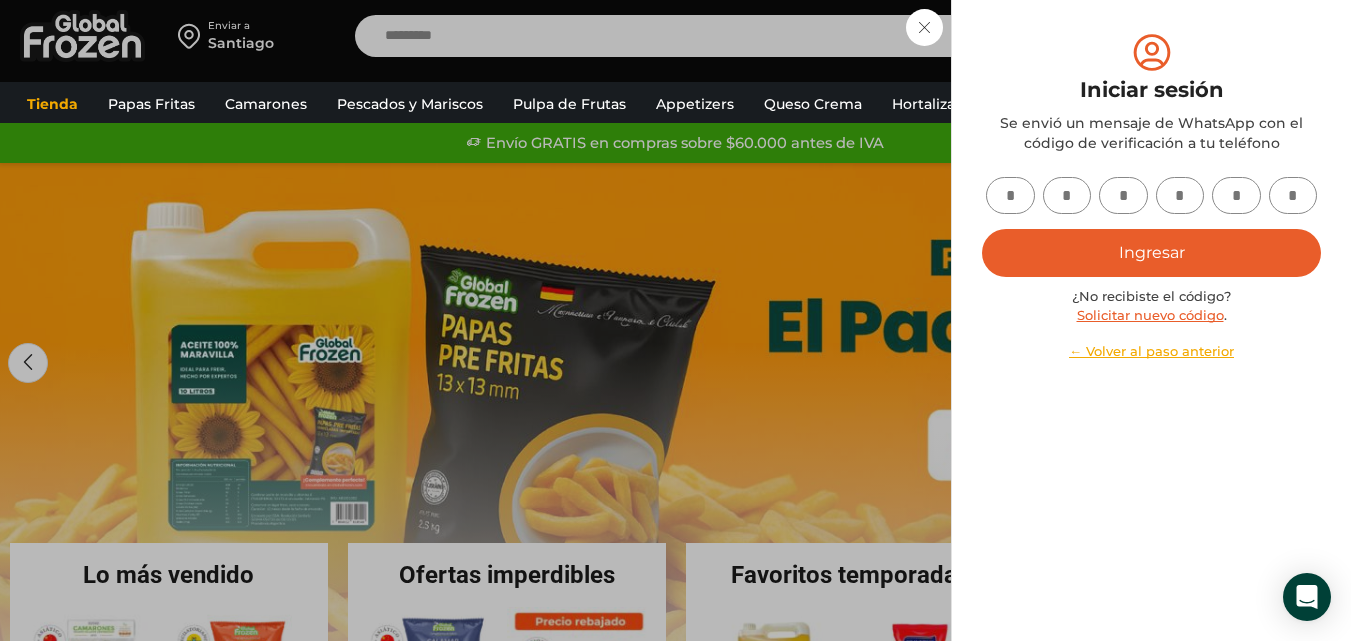 type on "*" 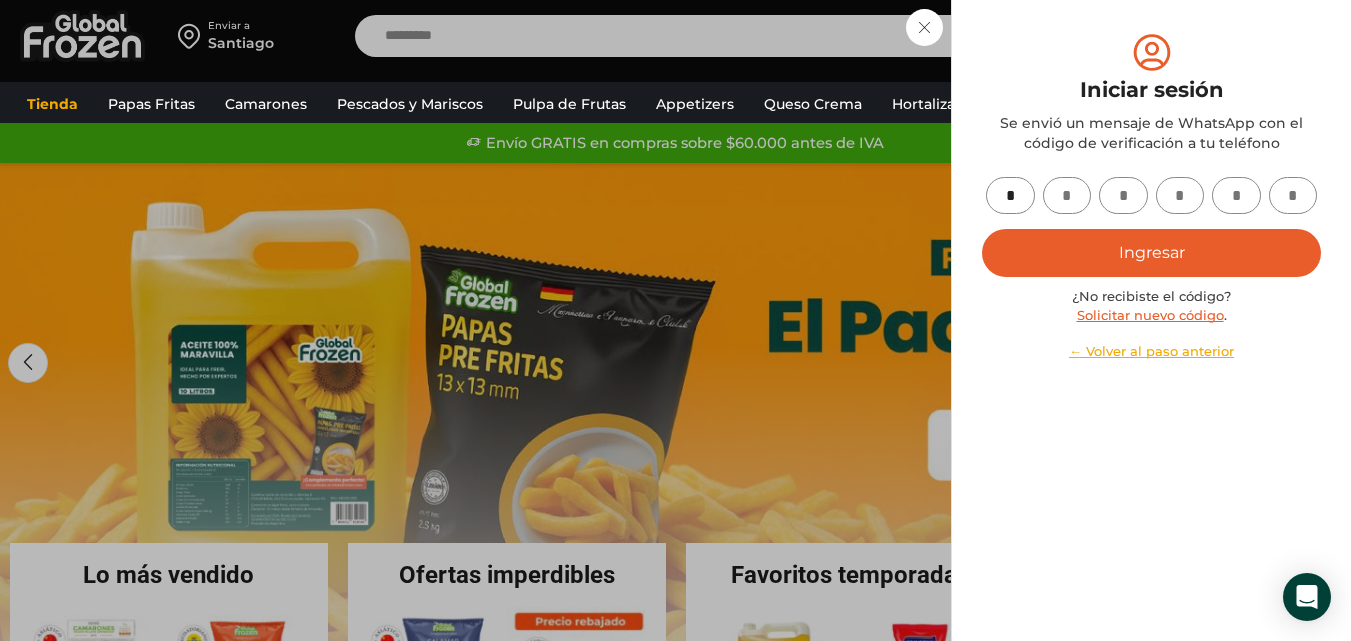 type on "*" 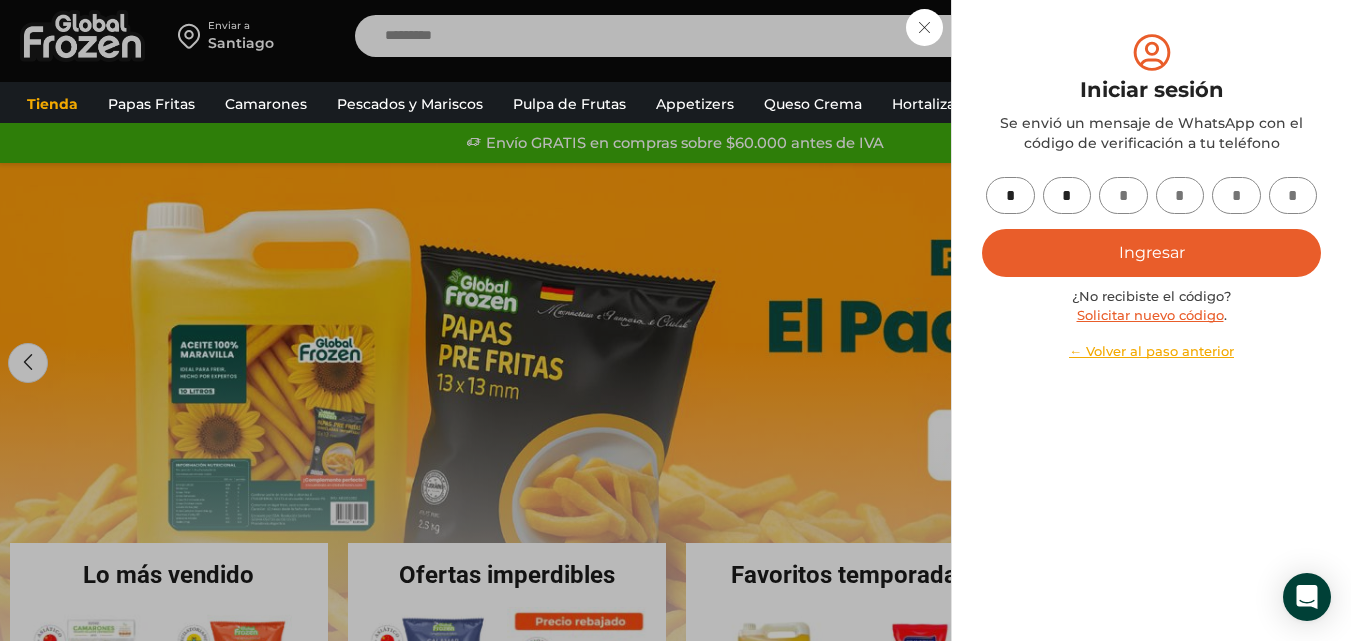 type on "*" 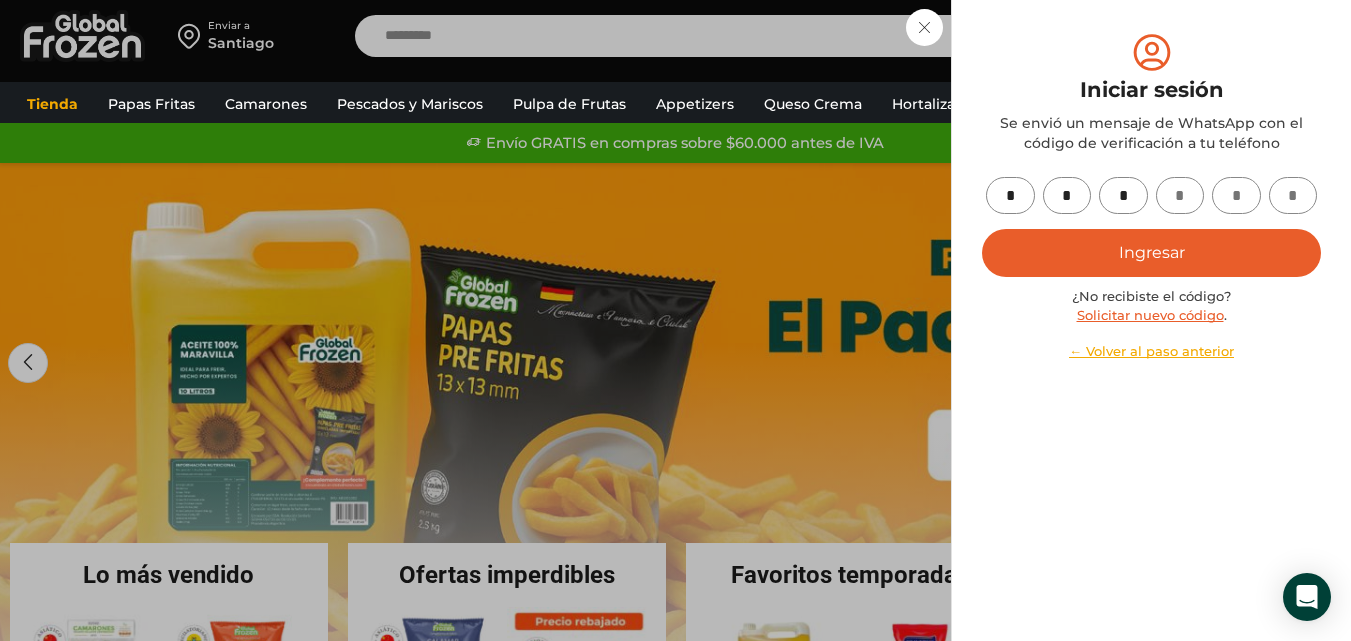 type on "*" 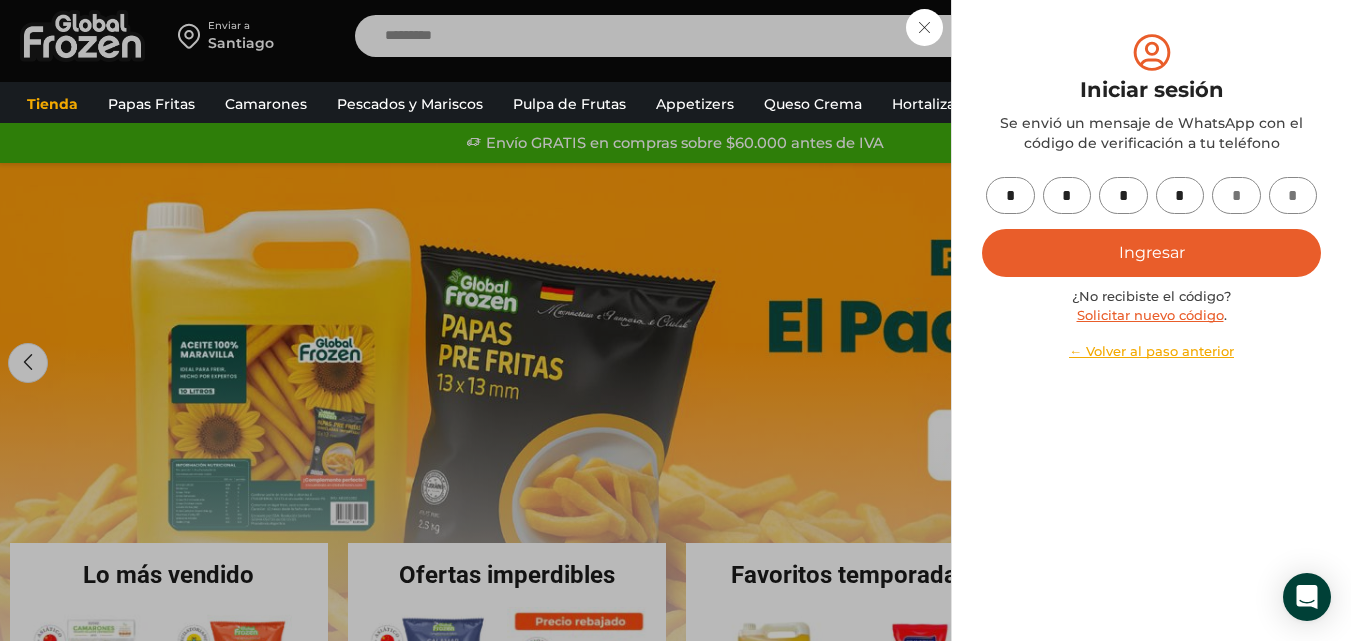 type on "*" 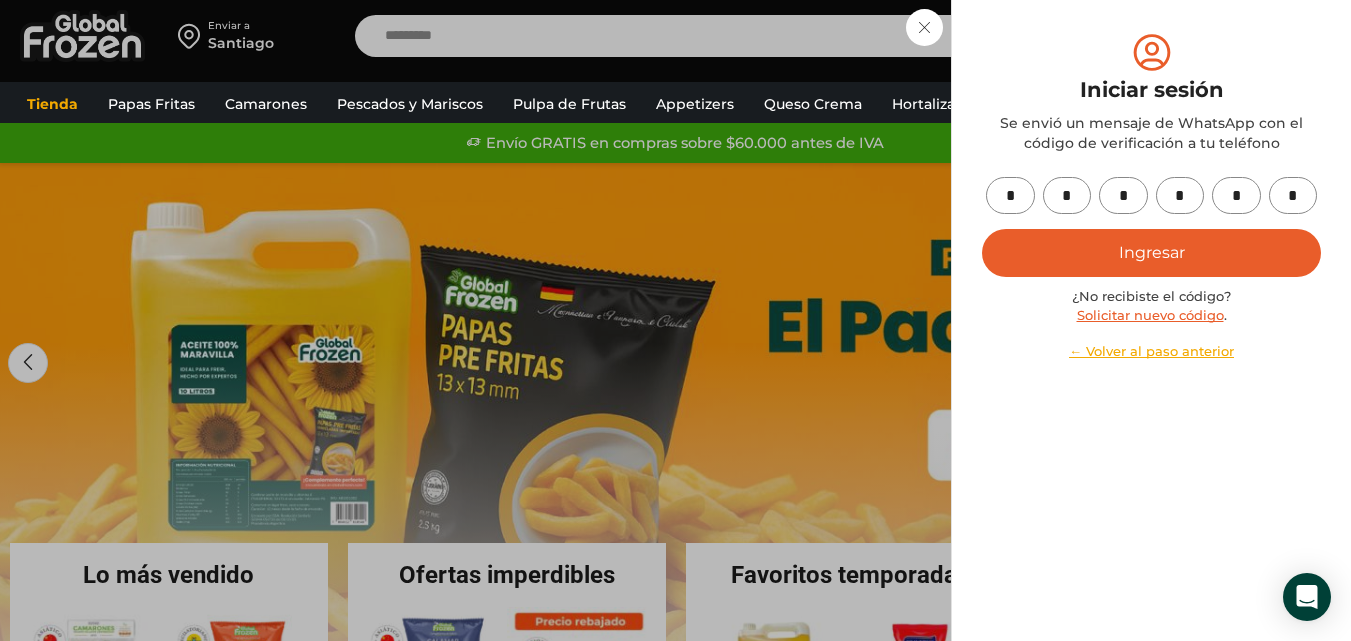 type on "*" 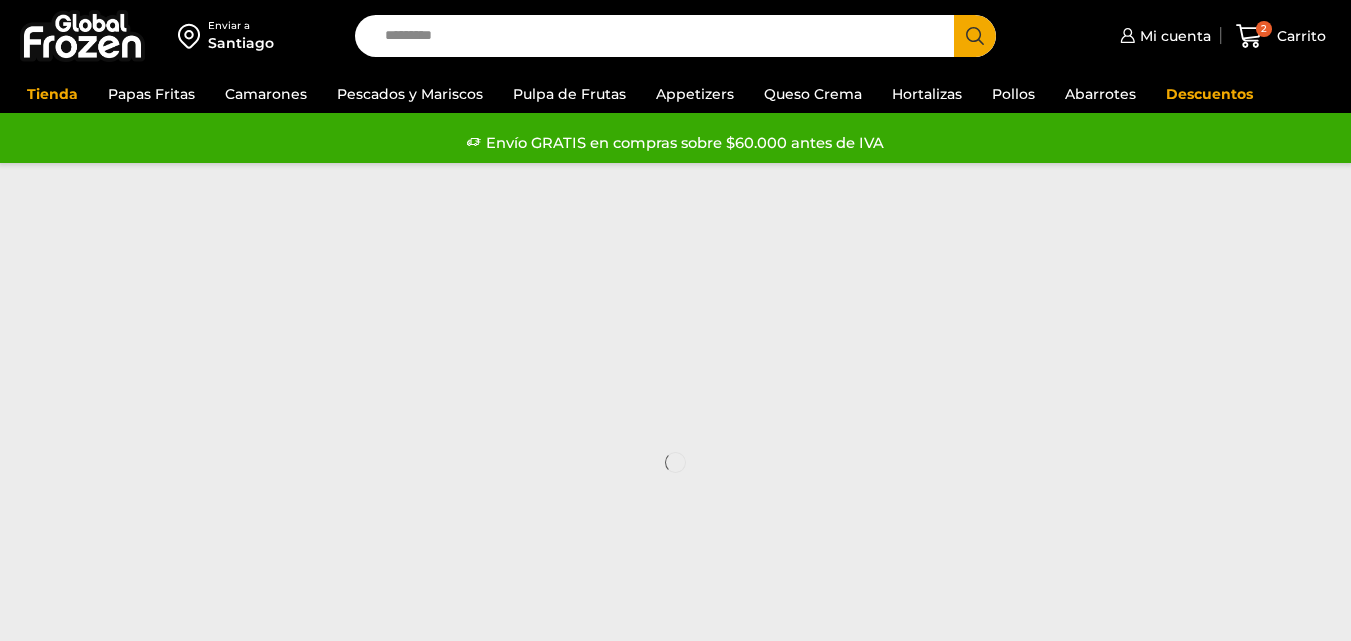 scroll, scrollTop: 0, scrollLeft: 0, axis: both 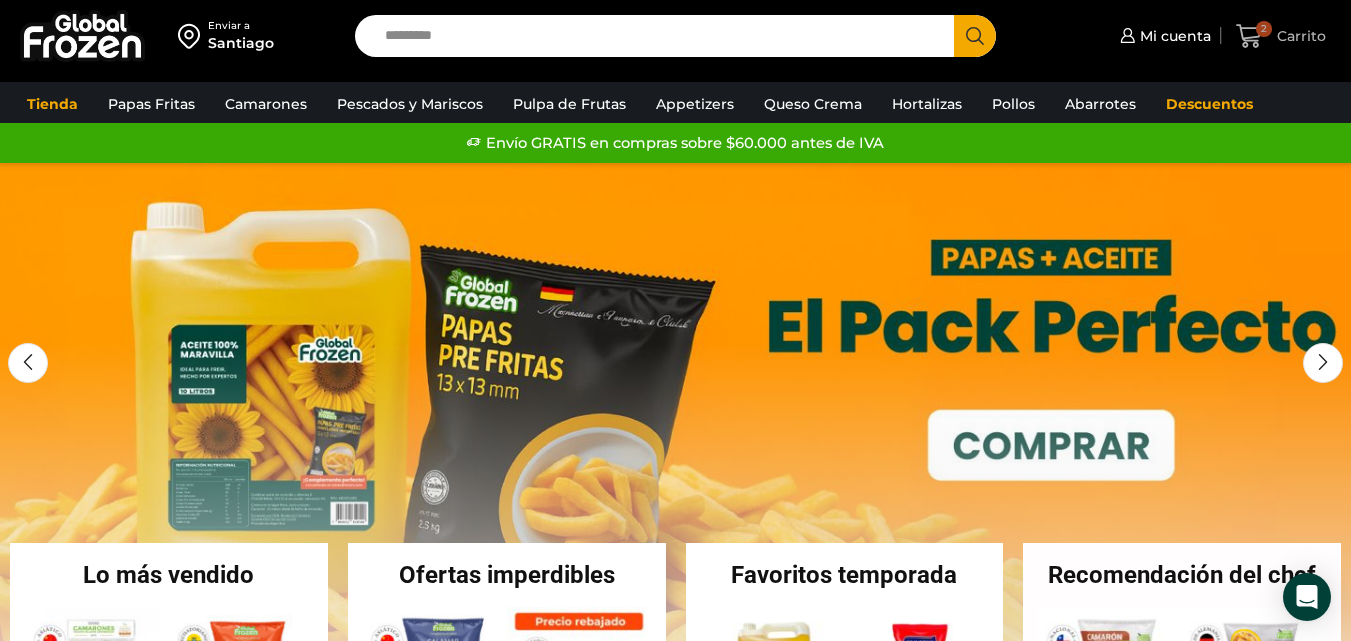 click 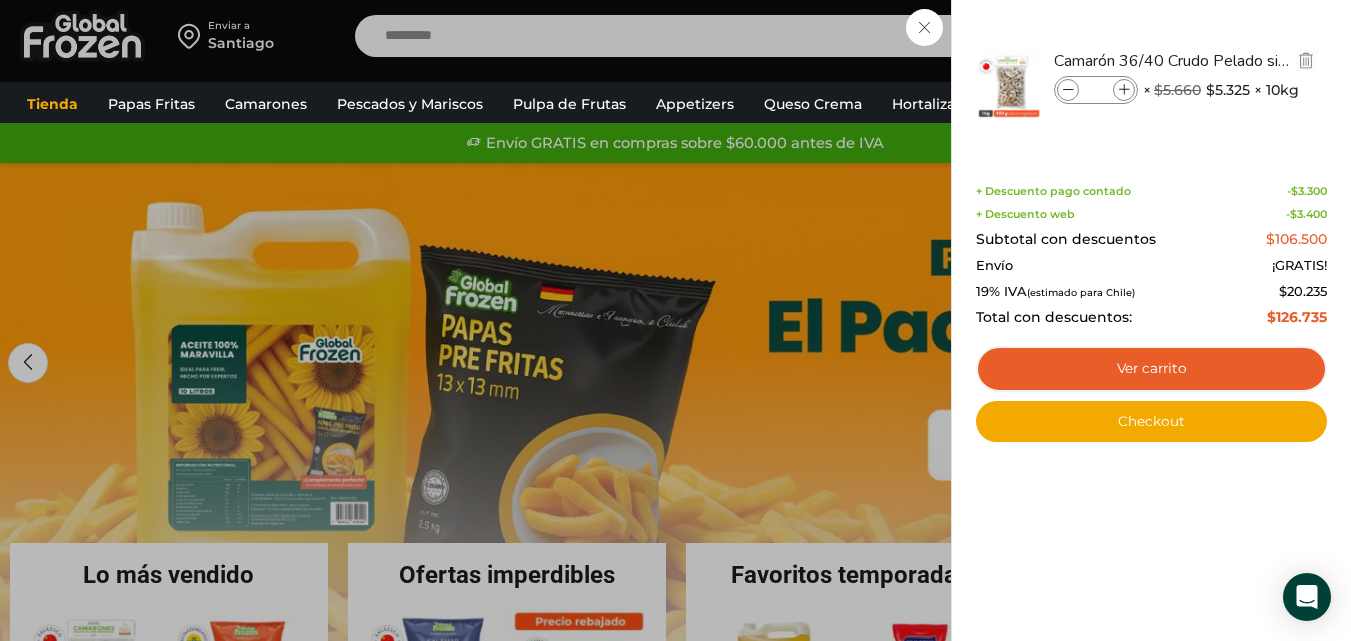 click at bounding box center (1068, 90) 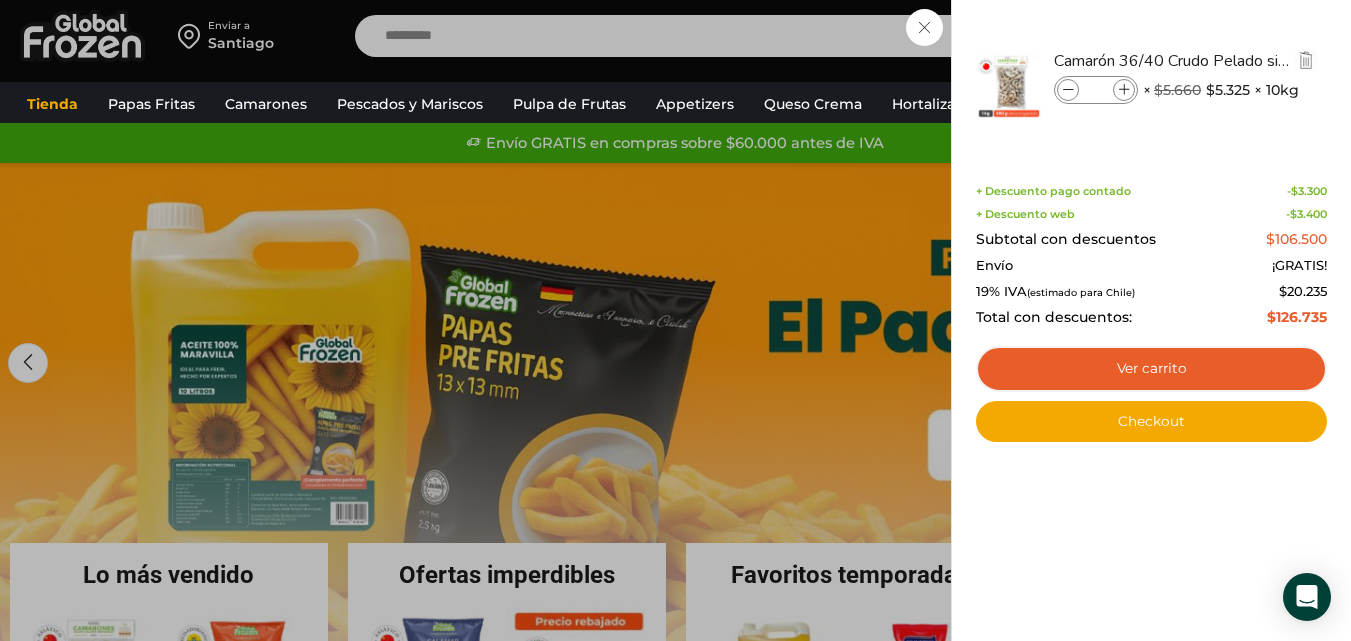 type on "*" 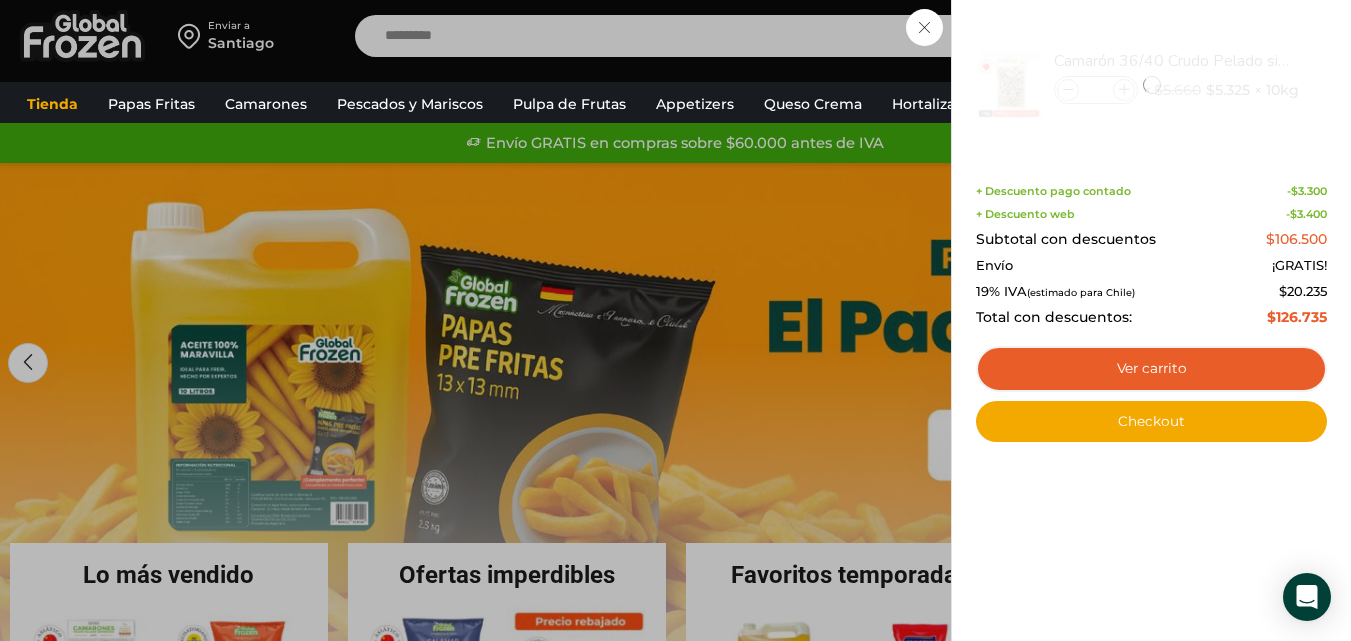 click on "2
Carrito
2
2
Shopping Cart
*
$" at bounding box center [1281, 36] 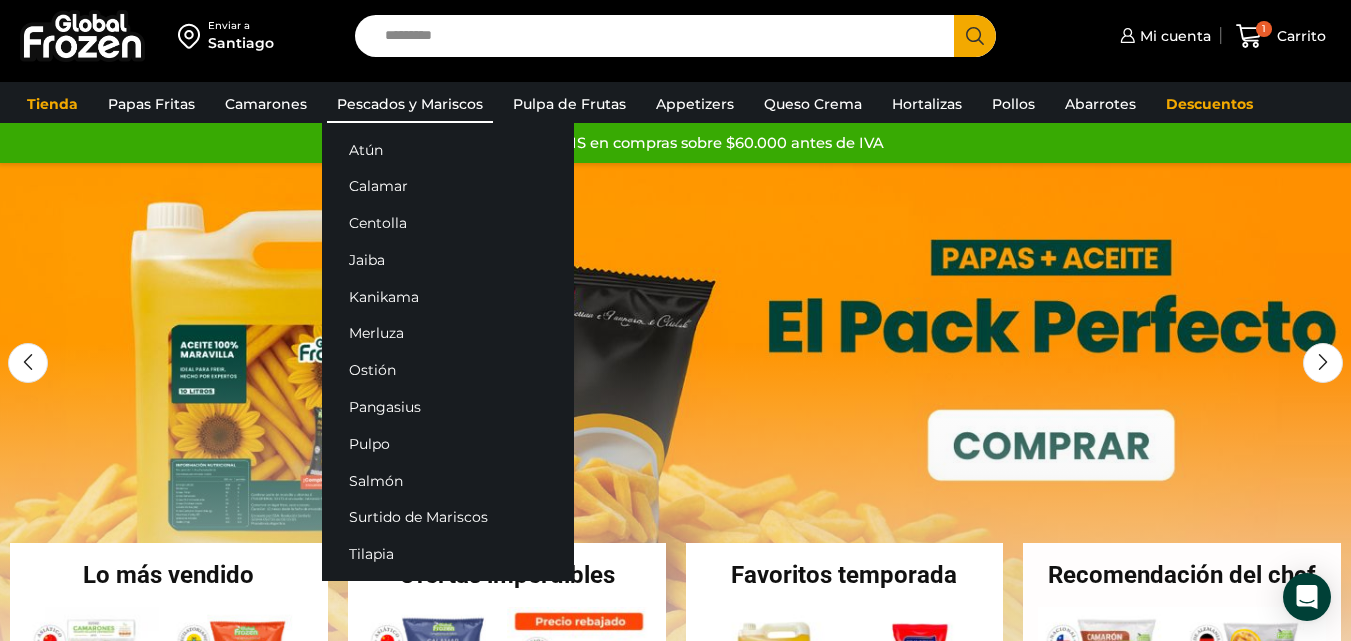 click on "Pescados y Mariscos" at bounding box center [410, 104] 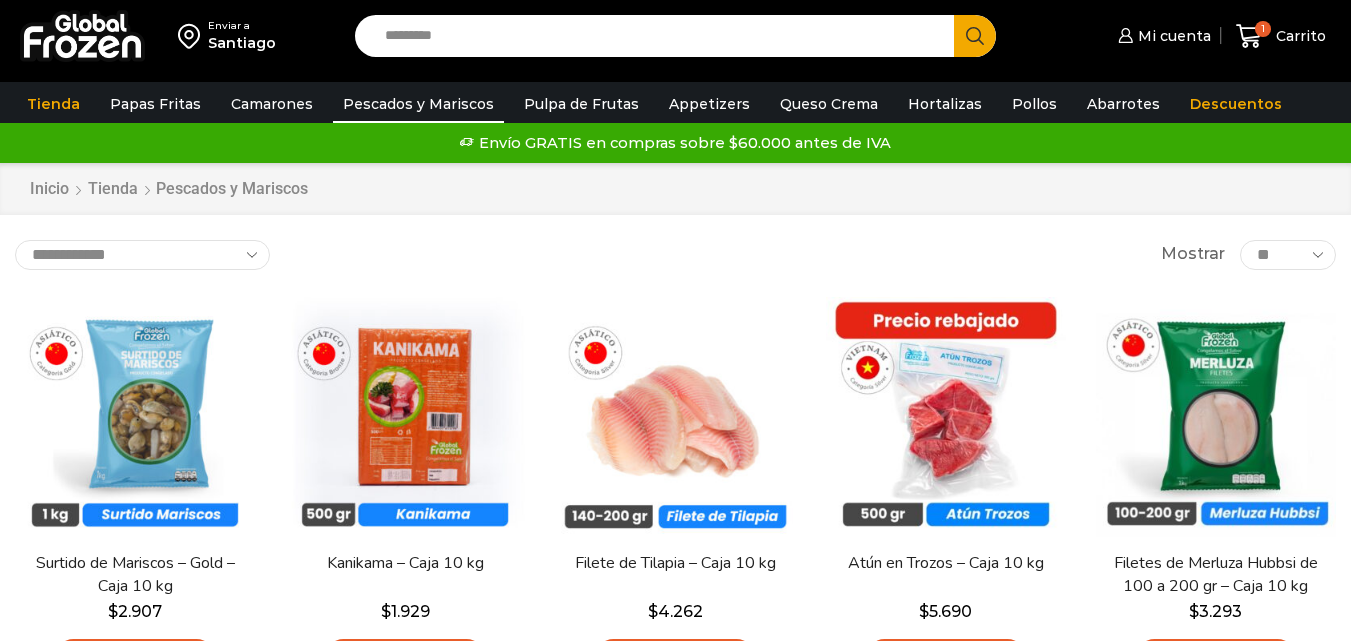 scroll, scrollTop: 0, scrollLeft: 0, axis: both 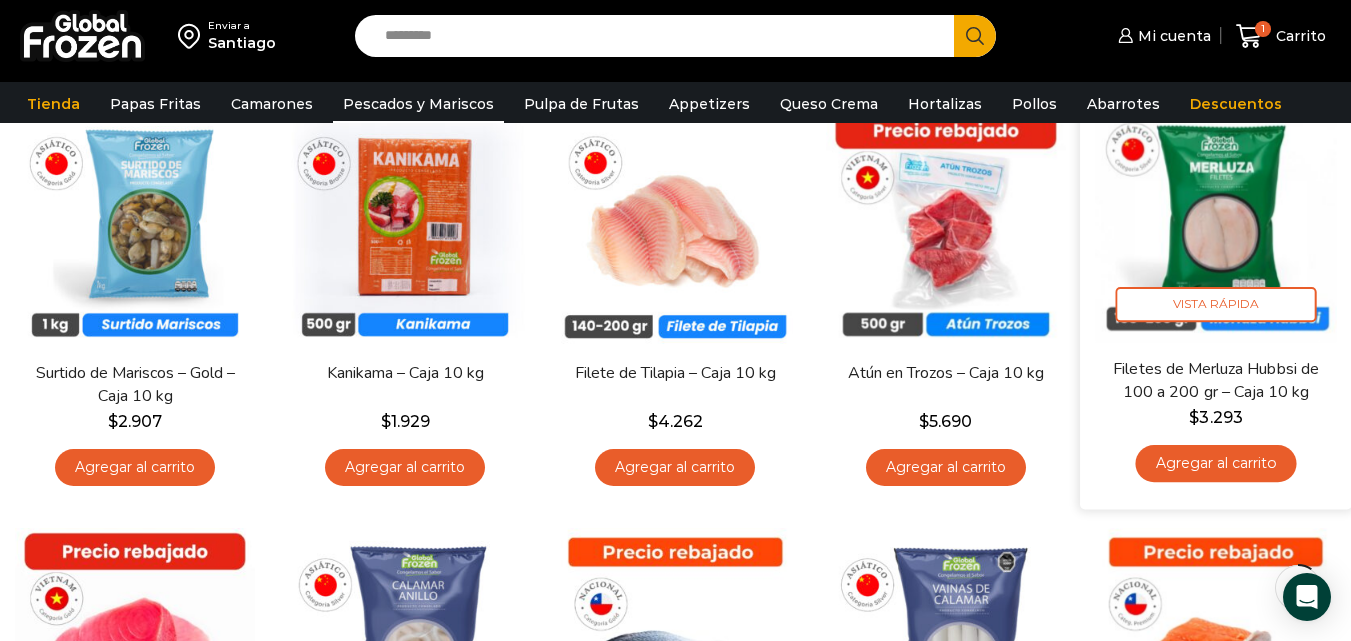 click on "Agregar al carrito" at bounding box center [1215, 463] 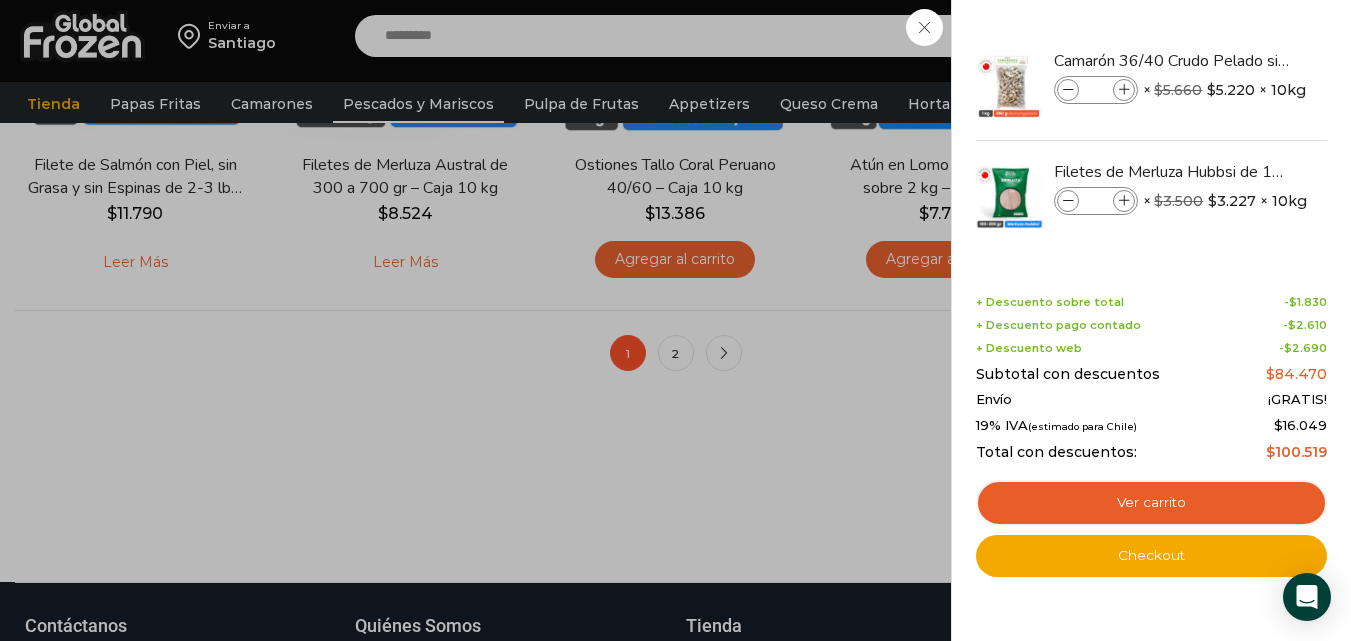 scroll, scrollTop: 1700, scrollLeft: 0, axis: vertical 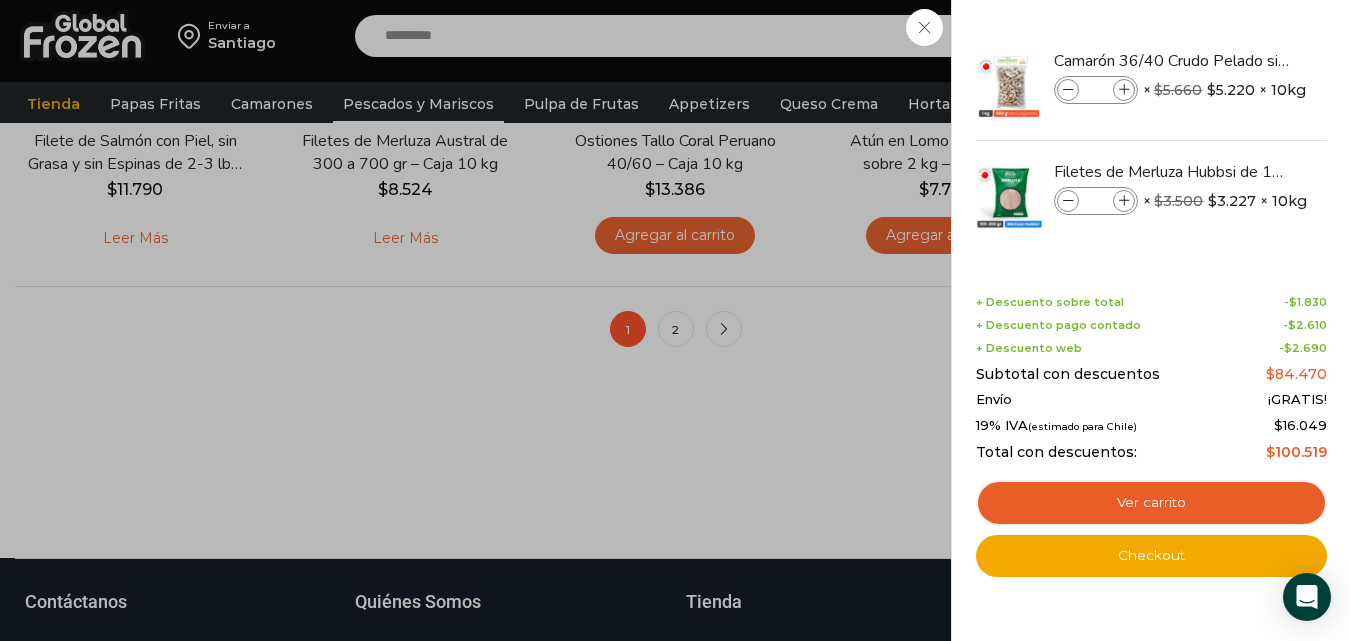 click on "2
Carrito
2
2
Shopping Cart
*" at bounding box center (1281, 36) 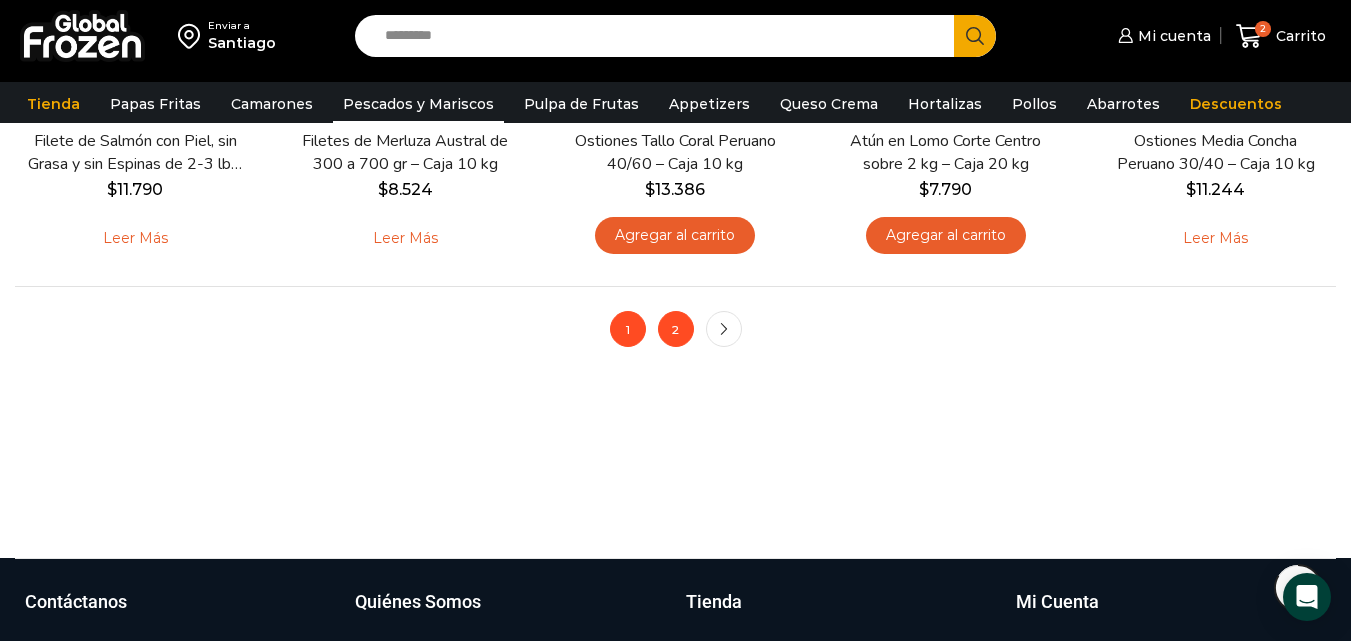 click on "2" at bounding box center [676, 329] 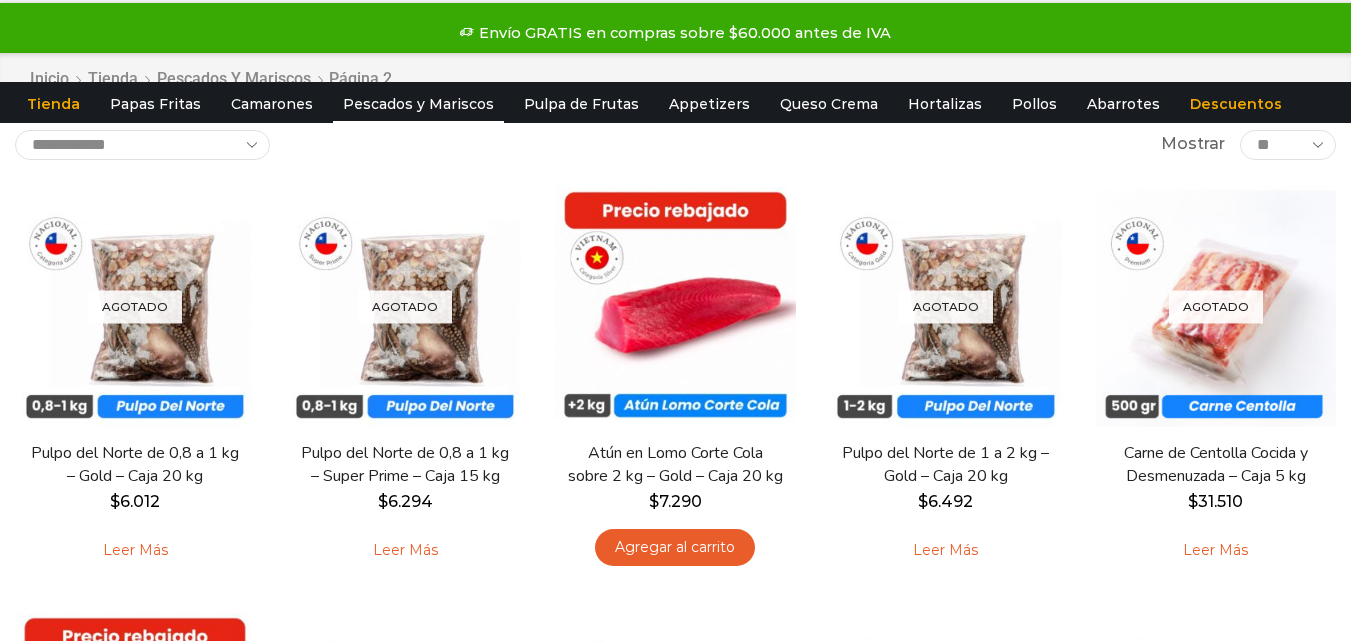 scroll, scrollTop: 0, scrollLeft: 0, axis: both 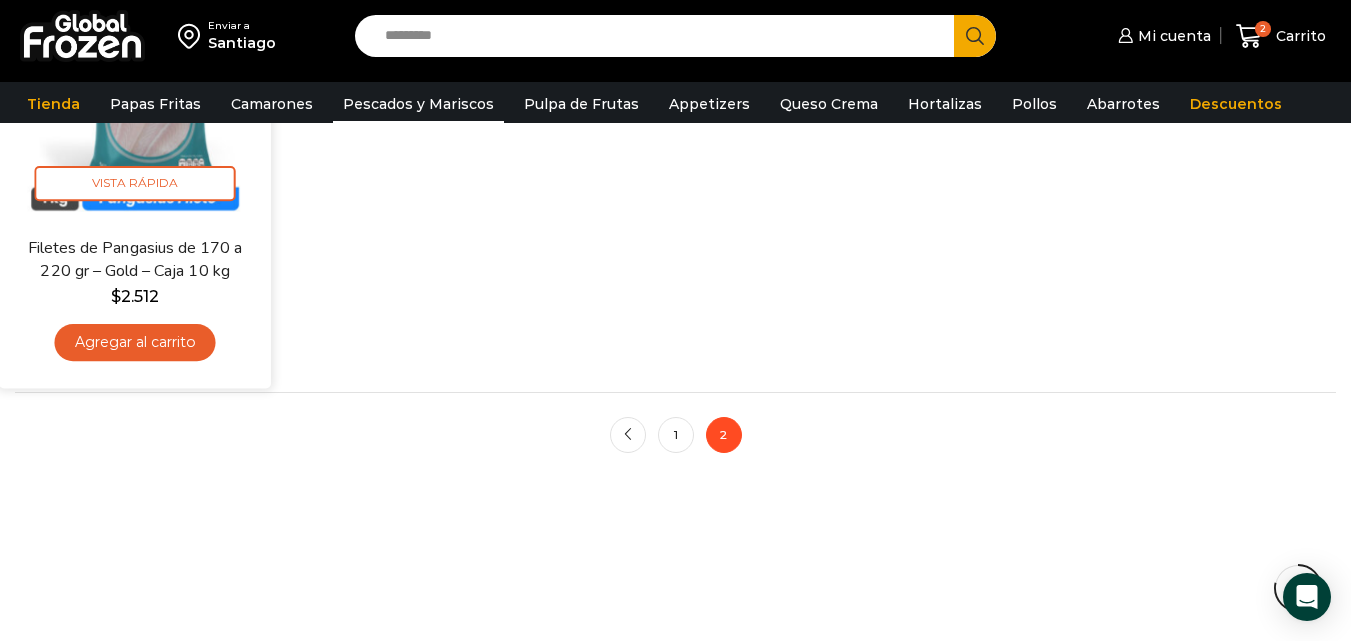 click on "Agregar al carrito" at bounding box center (135, 342) 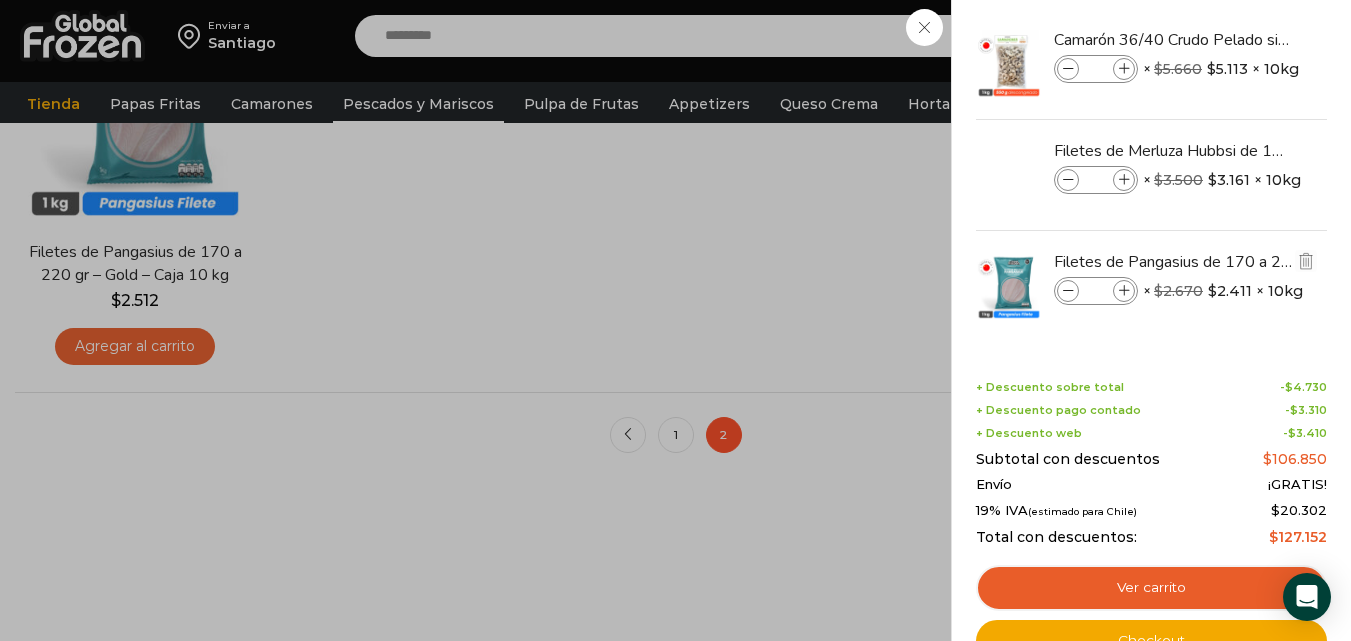 scroll, scrollTop: 26, scrollLeft: 0, axis: vertical 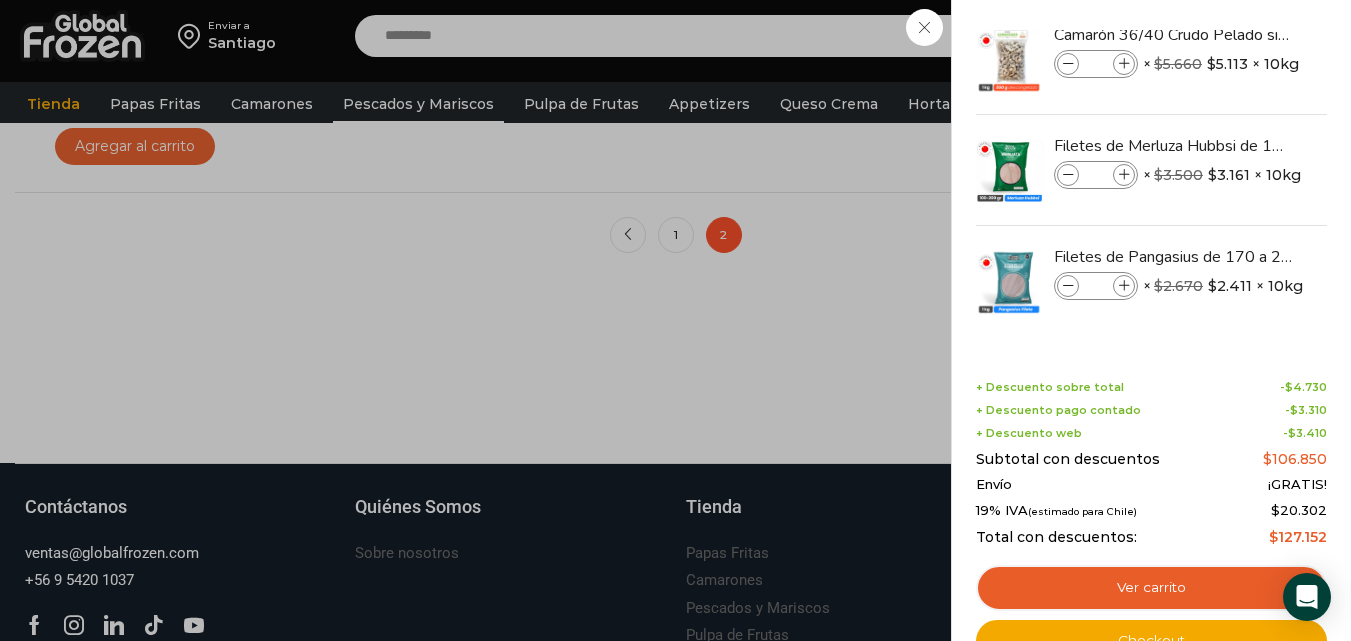 click on "3
Carrito
3
3
Shopping Cart
*" at bounding box center [1281, 36] 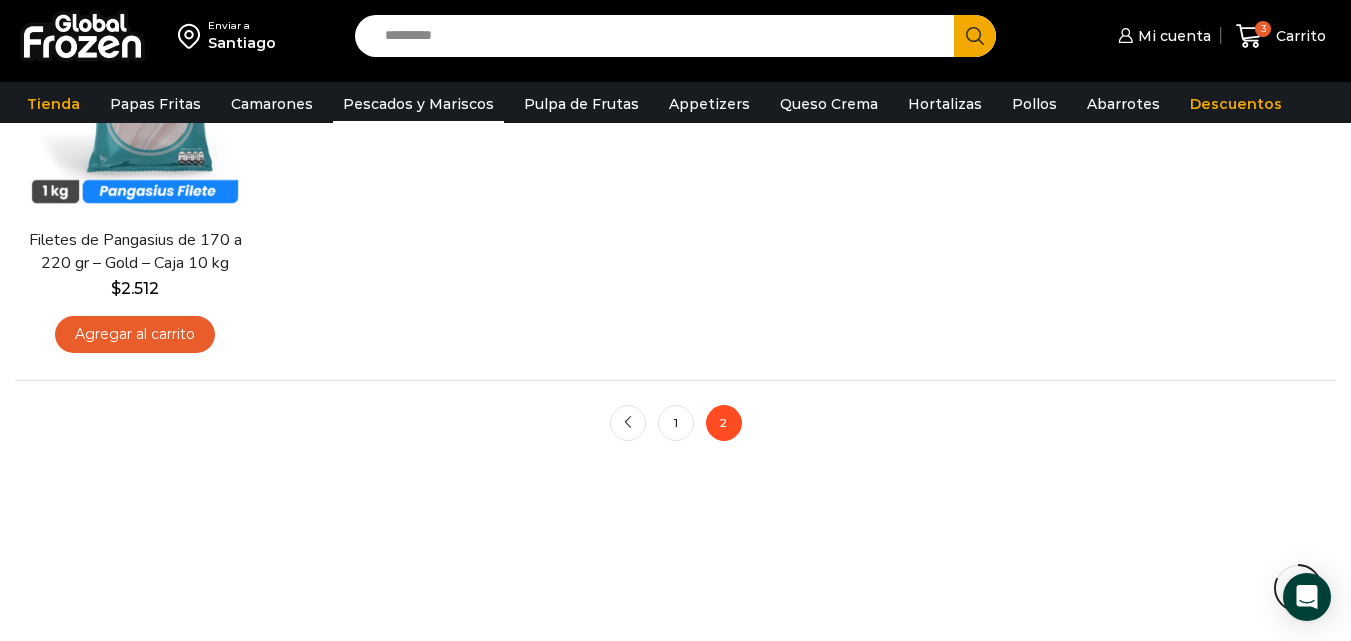 scroll, scrollTop: 1600, scrollLeft: 0, axis: vertical 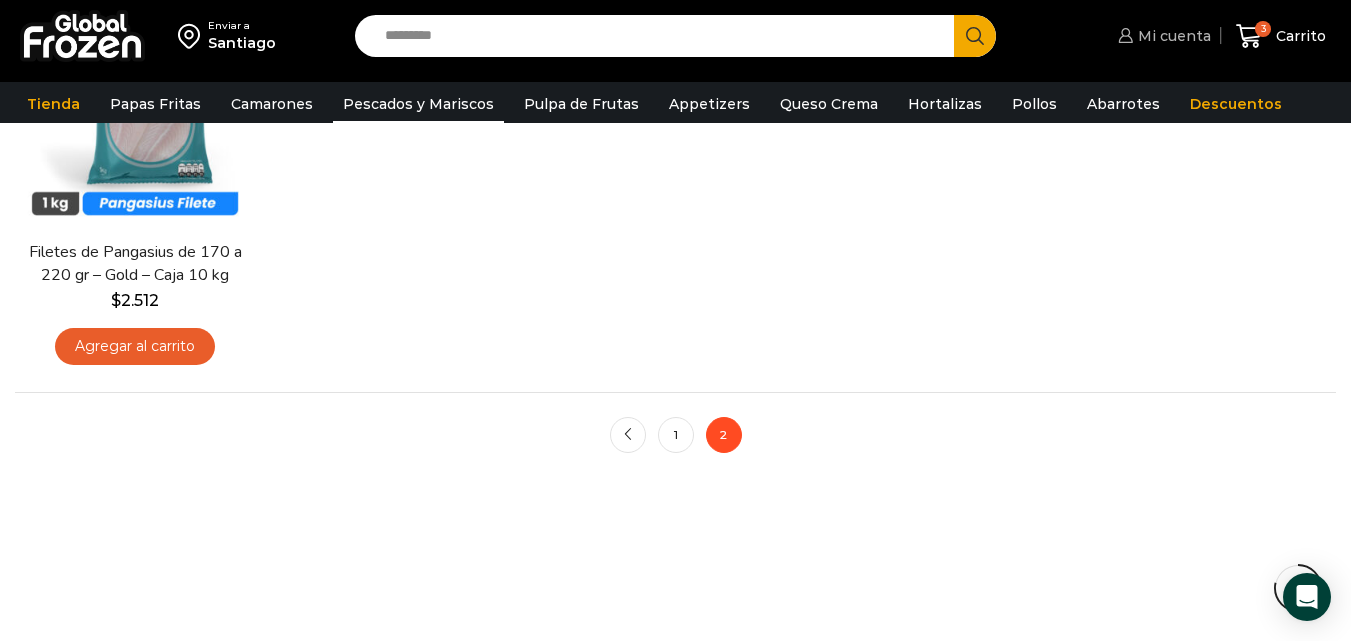 click on "Mi cuenta" at bounding box center [1172, 36] 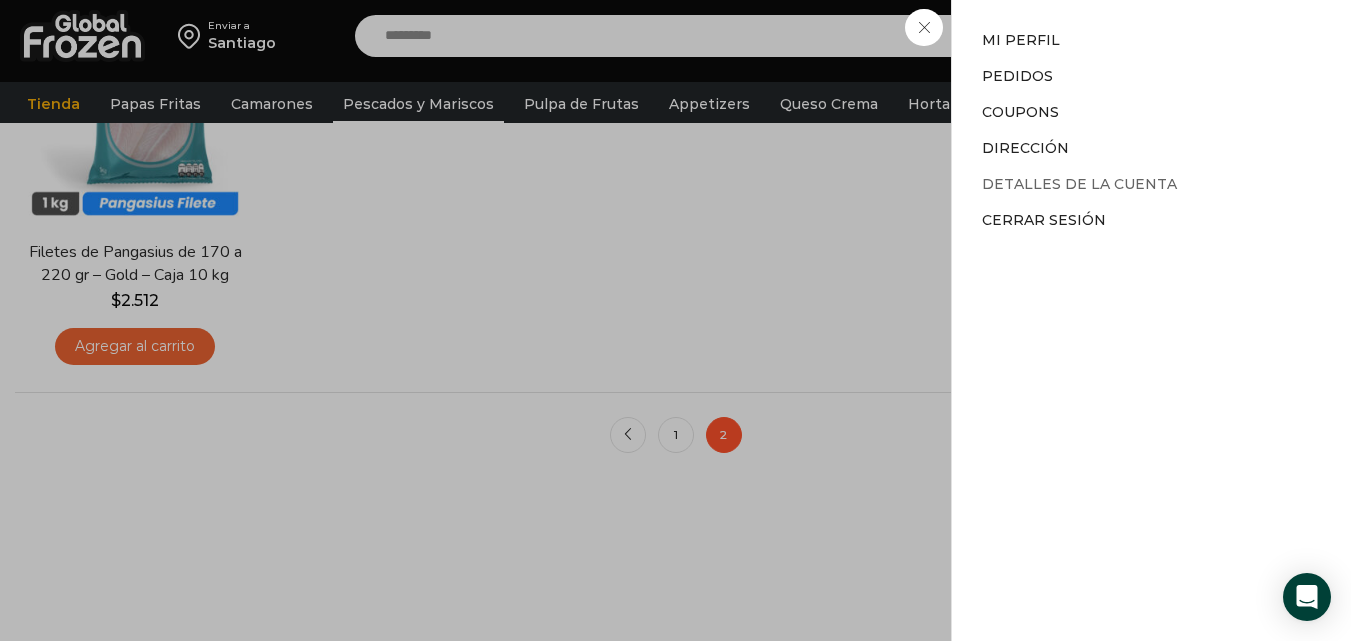 click on "Detalles de la cuenta" at bounding box center (1079, 184) 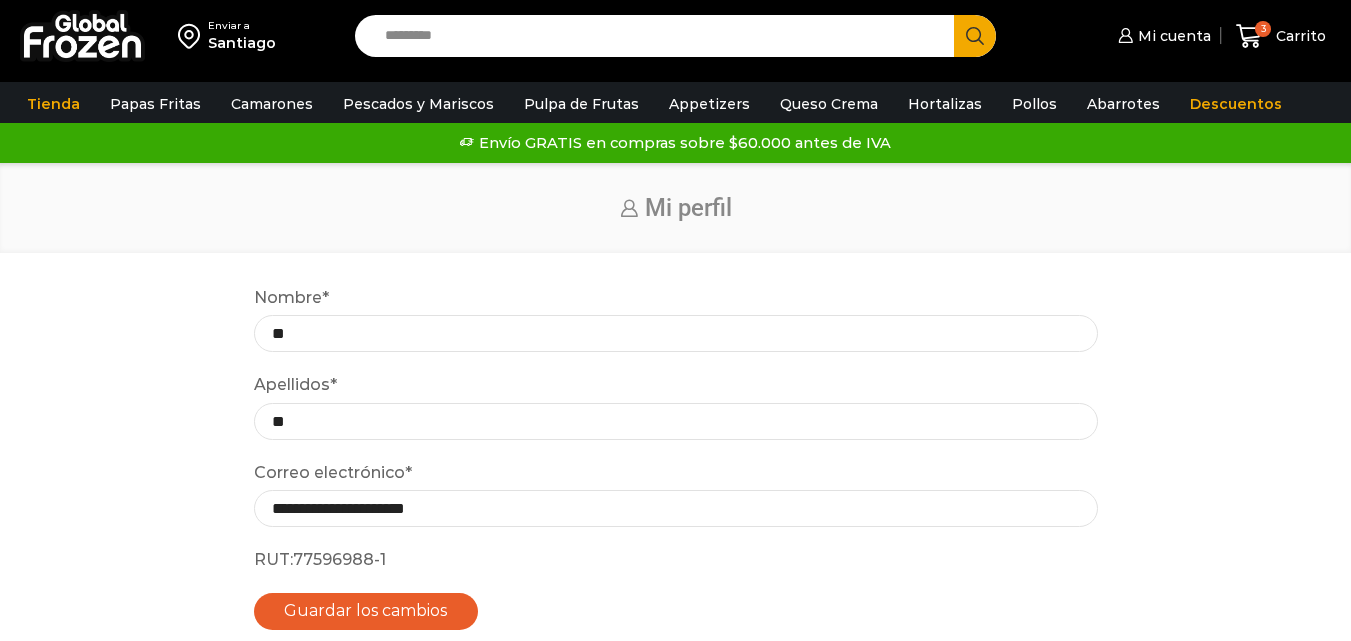 scroll, scrollTop: 0, scrollLeft: 0, axis: both 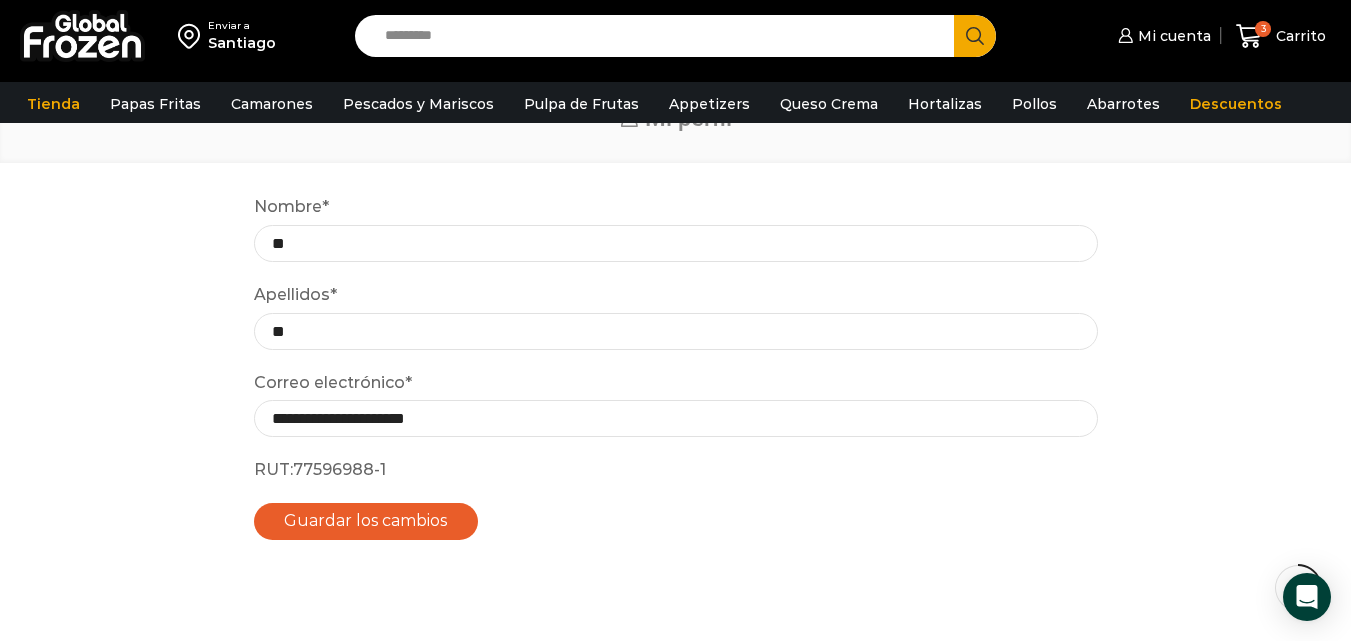 click on "Guardar los cambios" at bounding box center (366, 521) 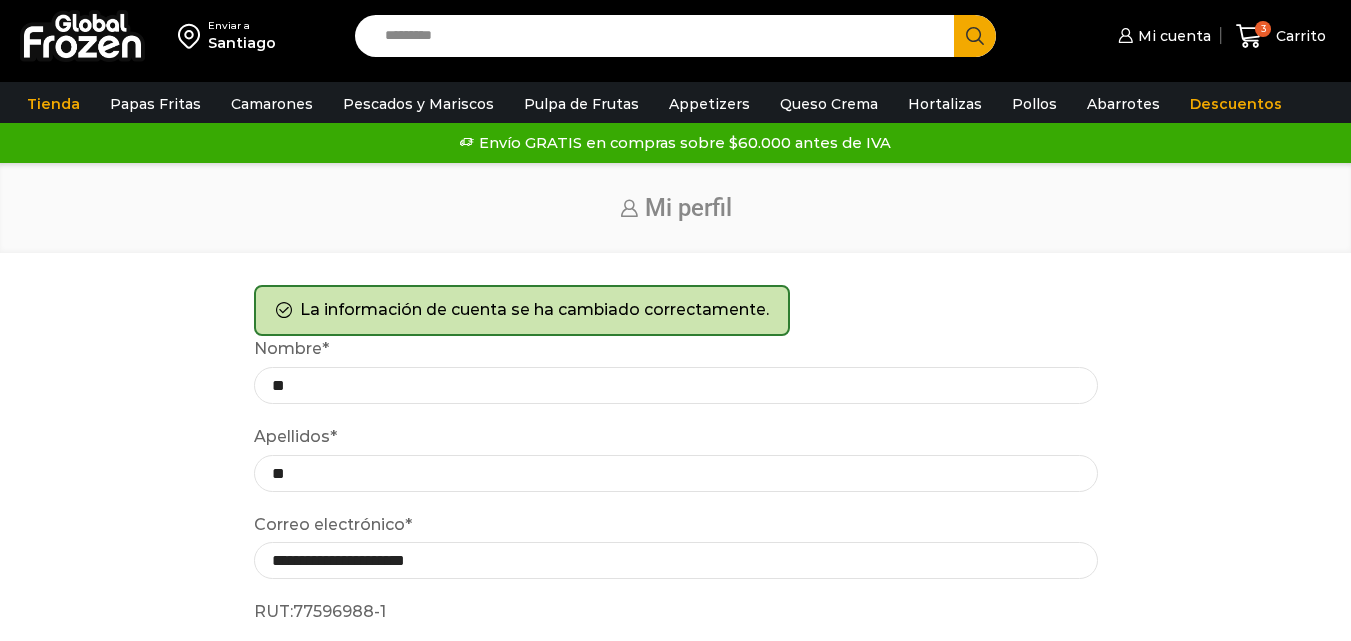 scroll, scrollTop: 0, scrollLeft: 0, axis: both 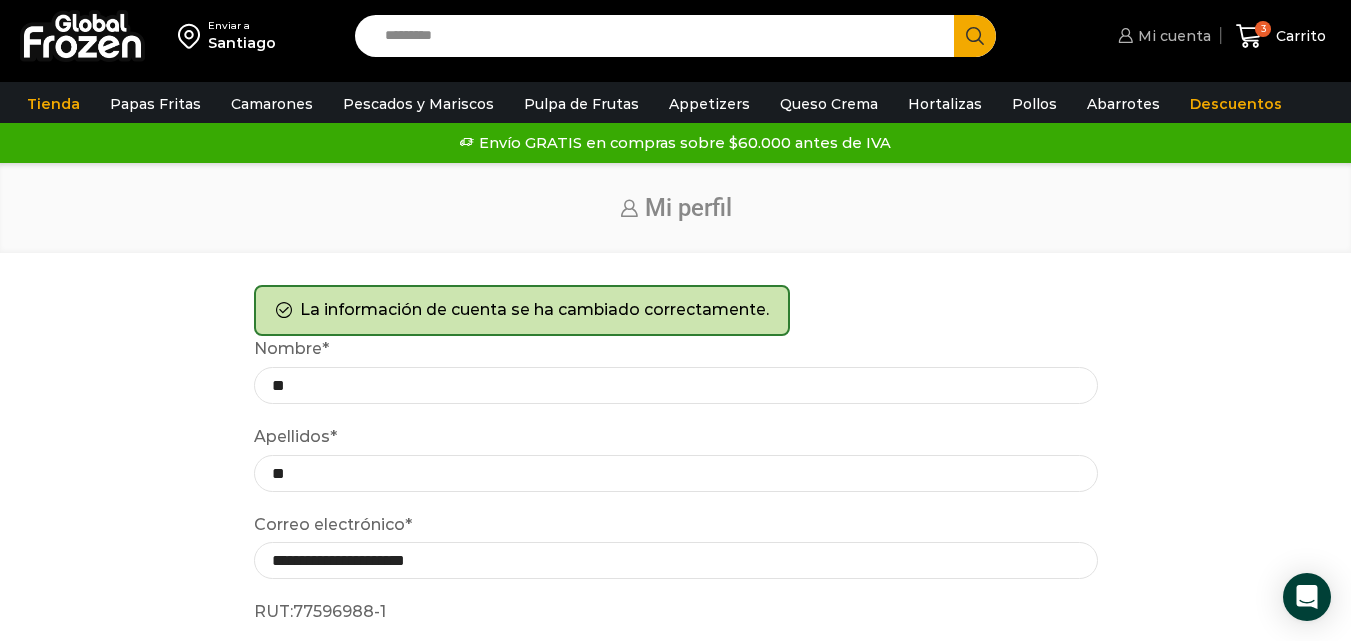 click on "Mi cuenta" at bounding box center [1172, 36] 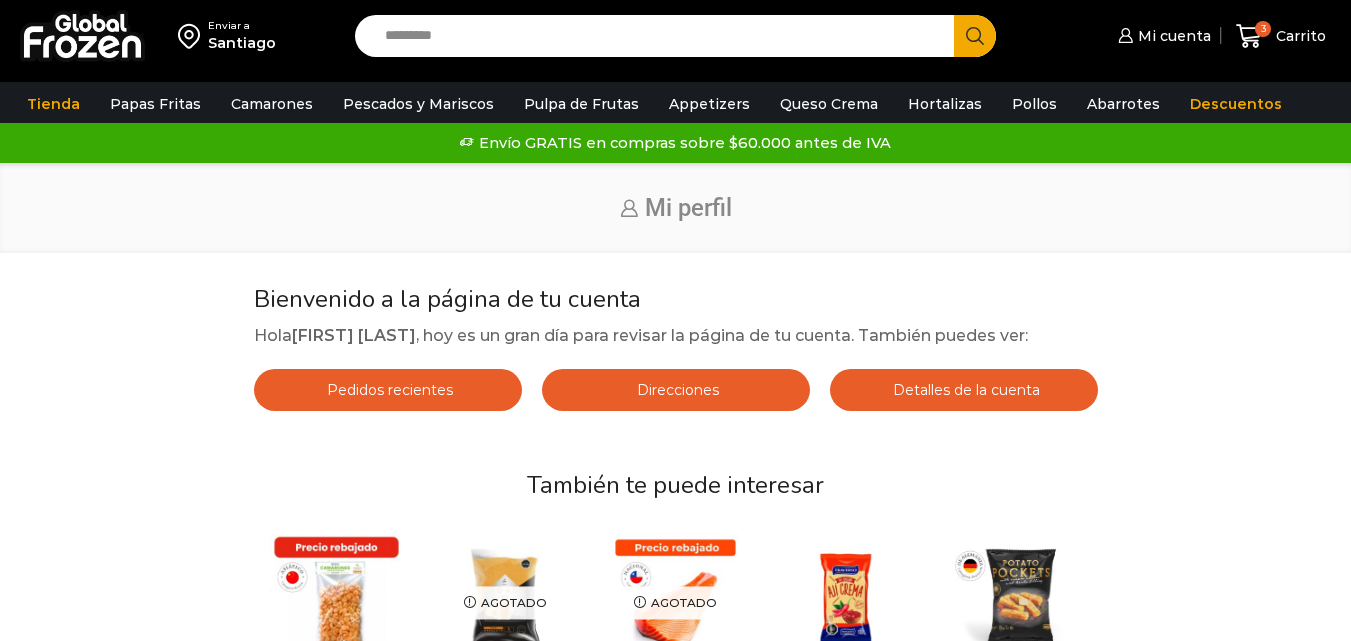 scroll, scrollTop: 0, scrollLeft: 0, axis: both 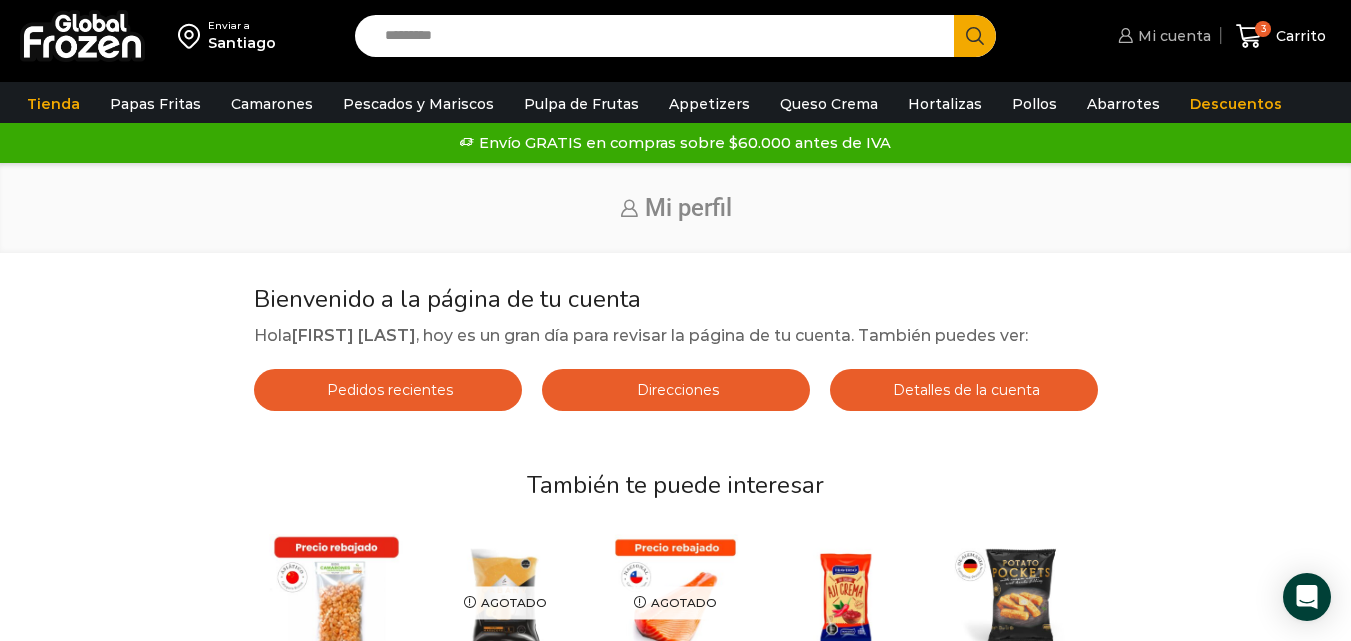 click on "Mi cuenta" at bounding box center (1172, 36) 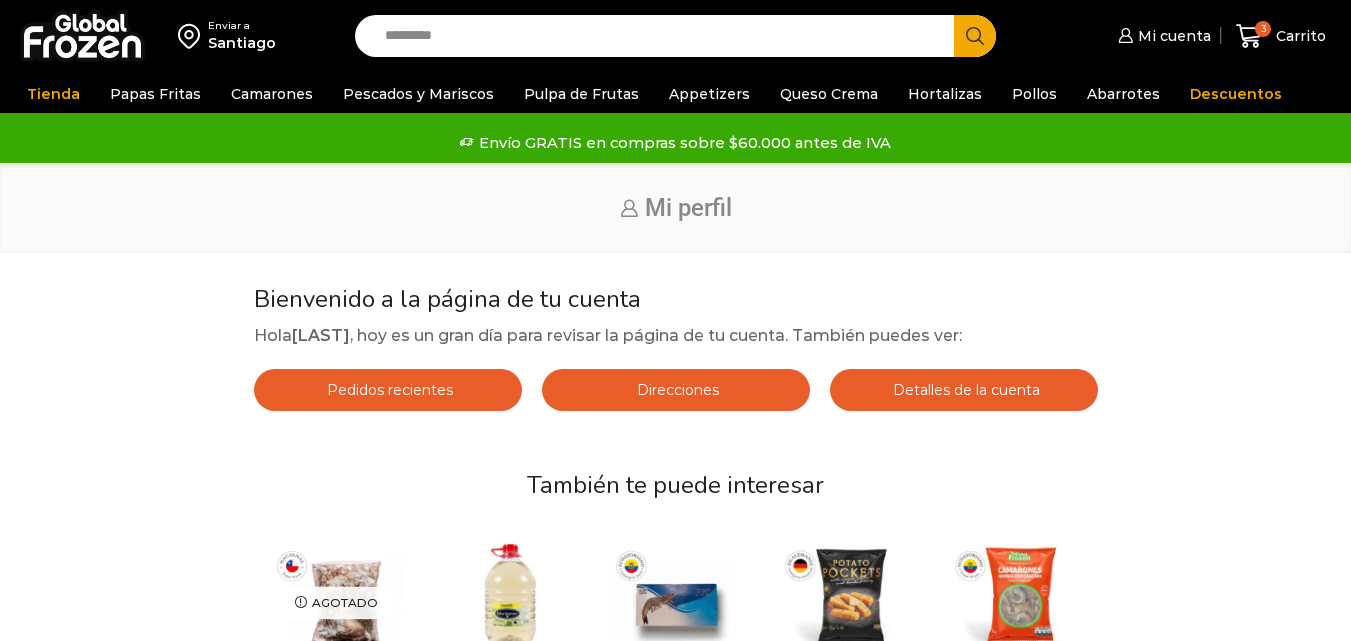 scroll, scrollTop: 0, scrollLeft: 0, axis: both 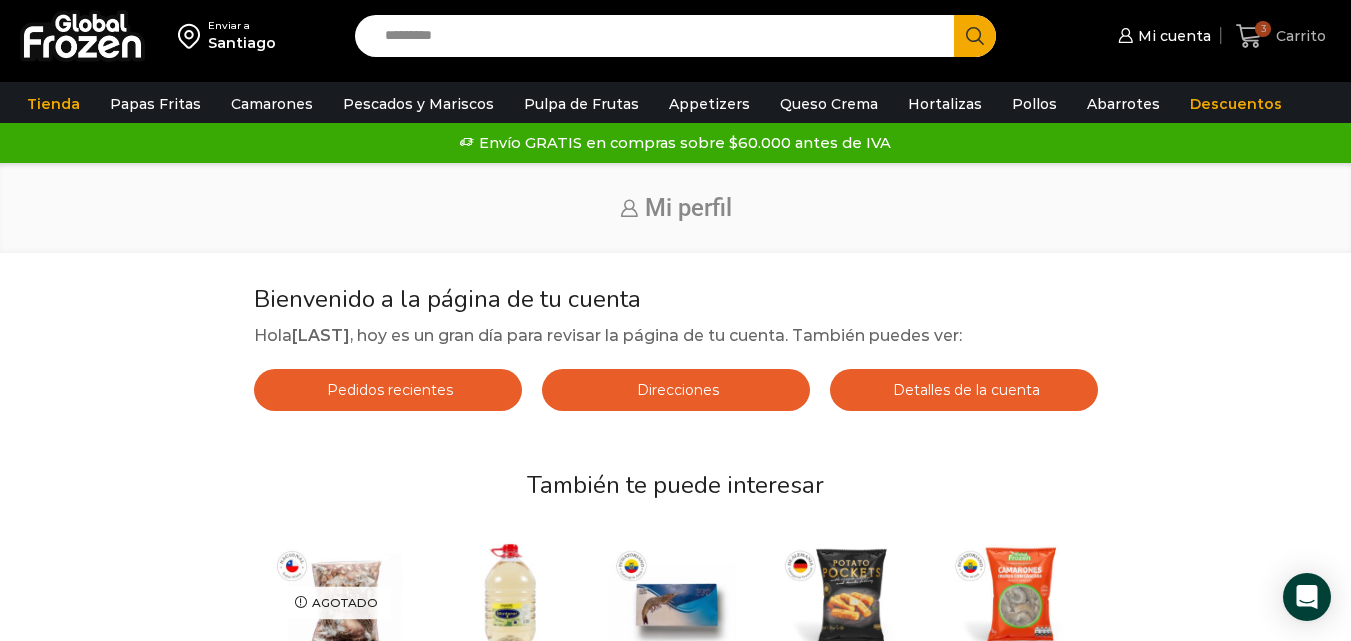 click 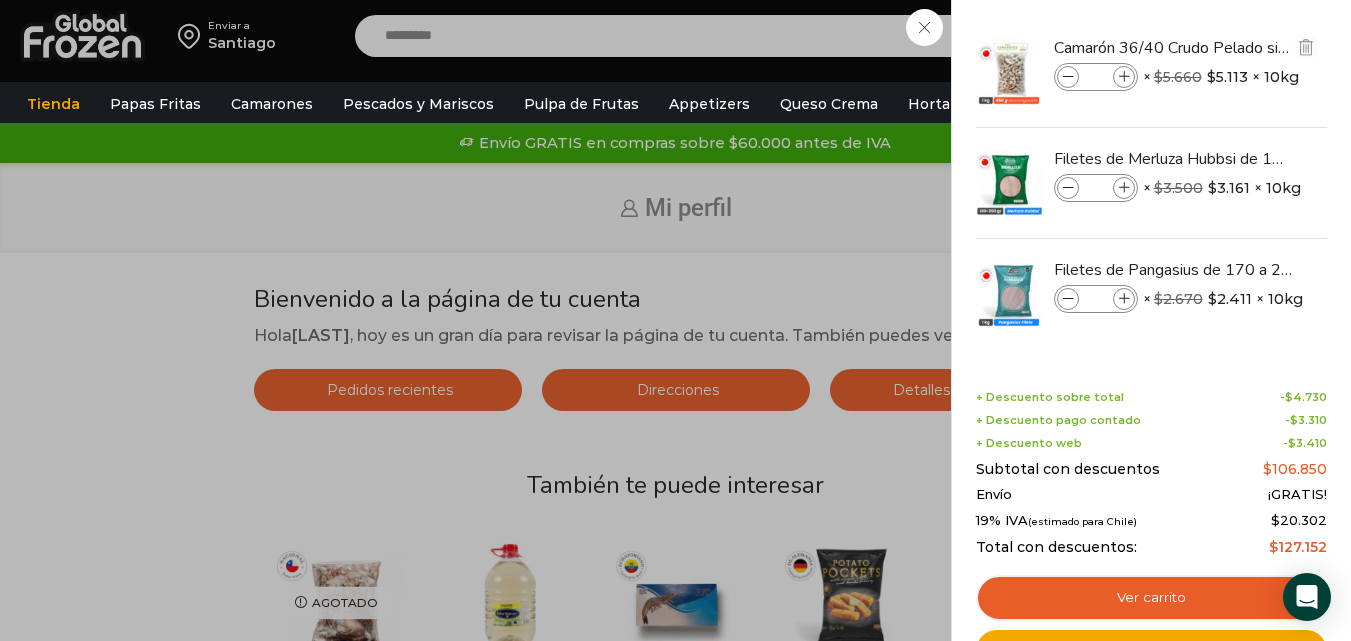 scroll, scrollTop: 16, scrollLeft: 0, axis: vertical 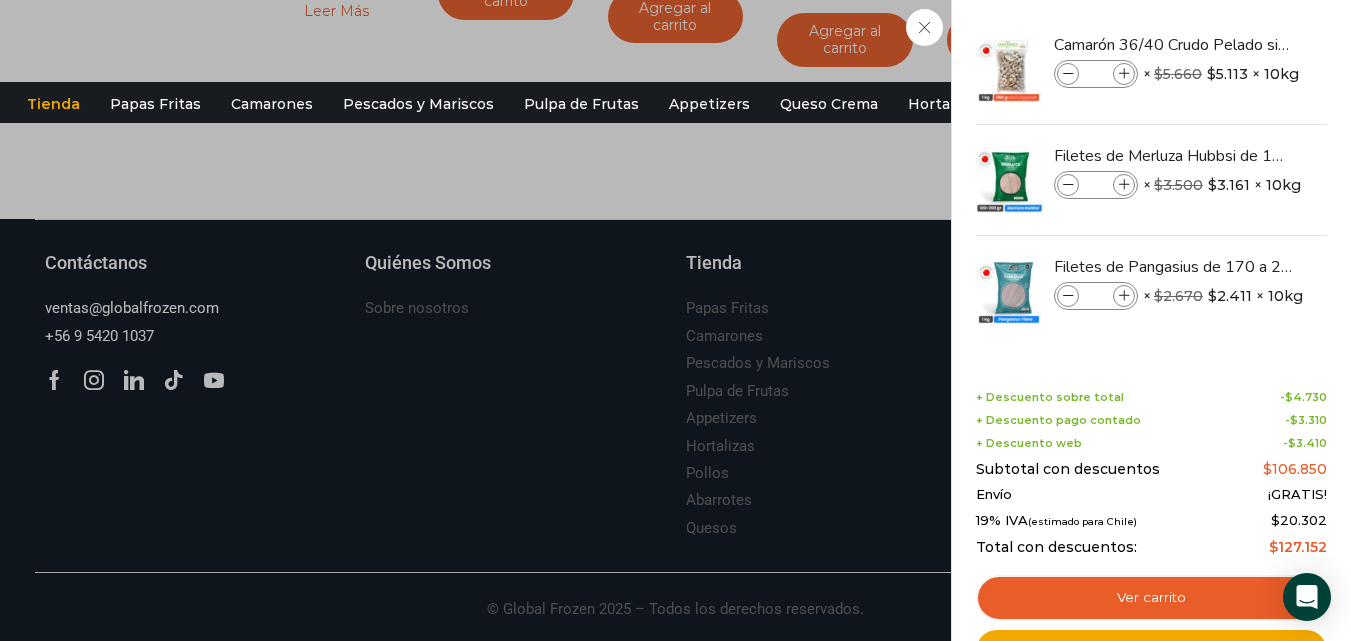 drag, startPoint x: 1323, startPoint y: 290, endPoint x: 1320, endPoint y: 348, distance: 58.077534 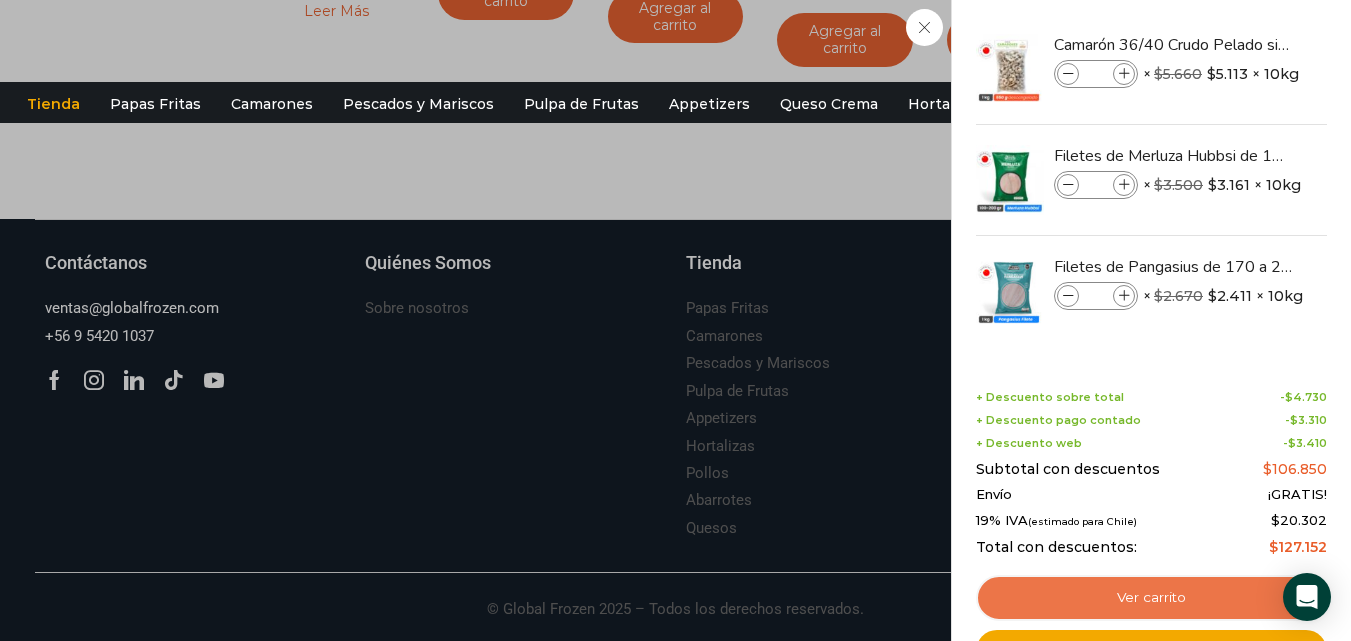 click on "Ver carrito" at bounding box center [1151, 598] 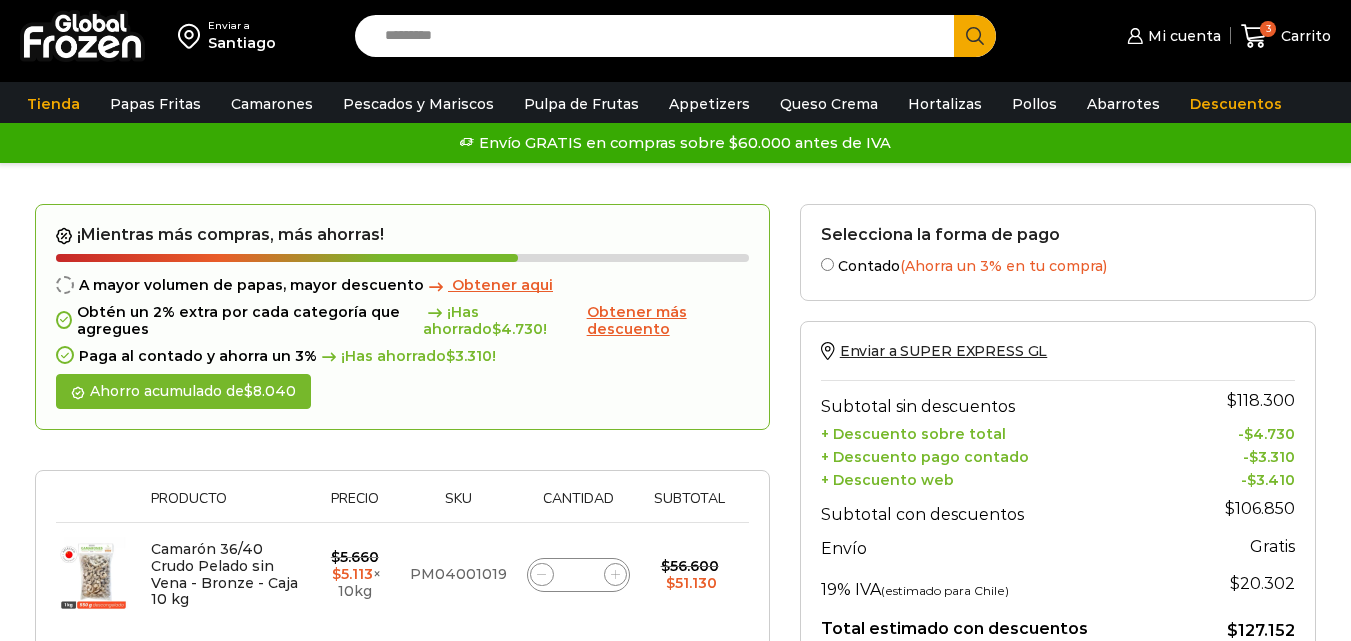 scroll, scrollTop: 0, scrollLeft: 0, axis: both 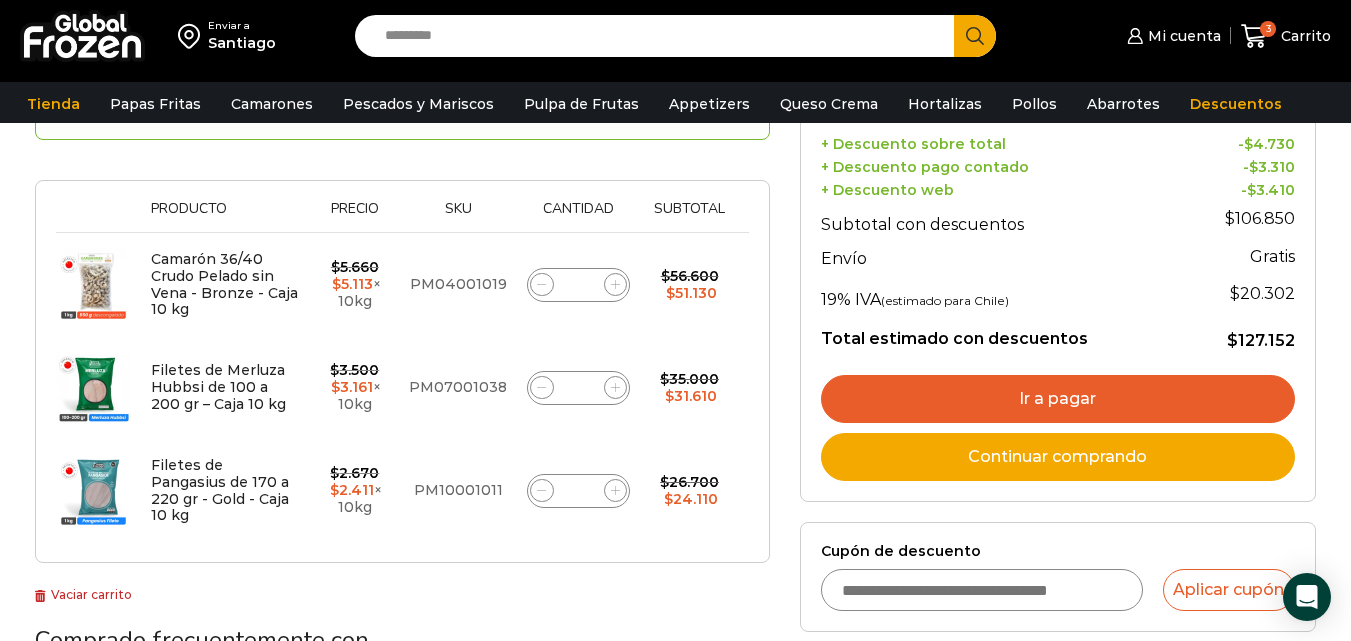 click on "Cupón de descuento" at bounding box center [982, 590] 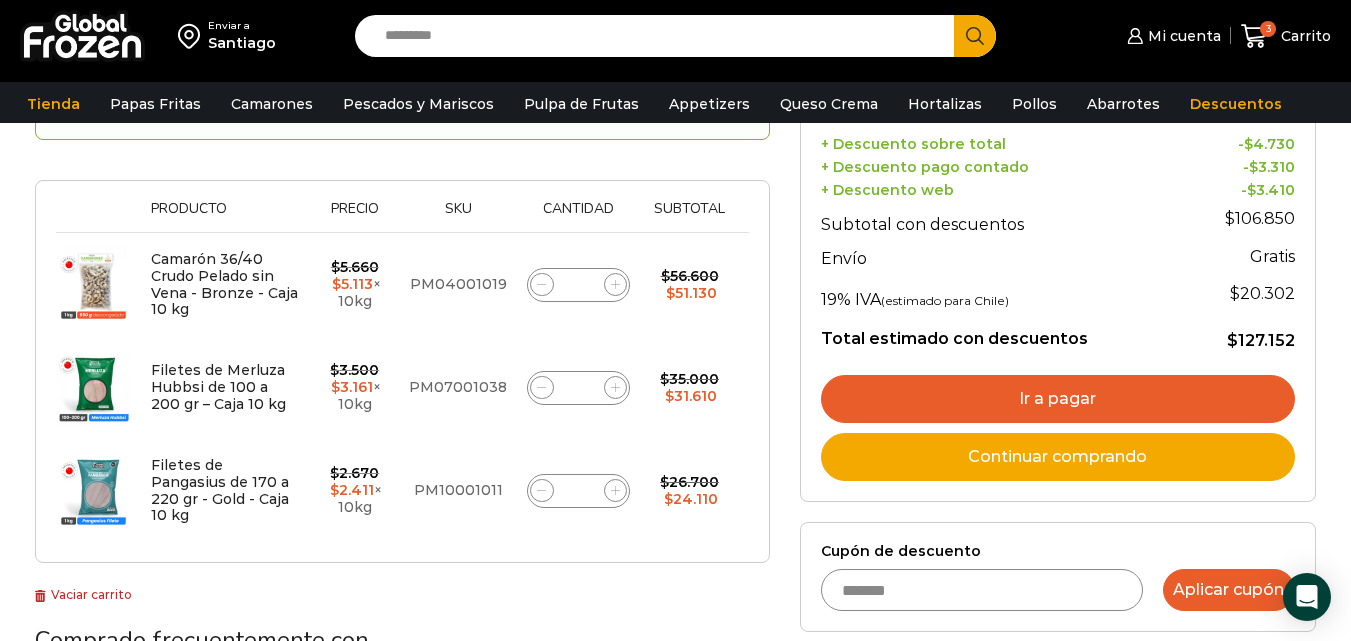 type on "*******" 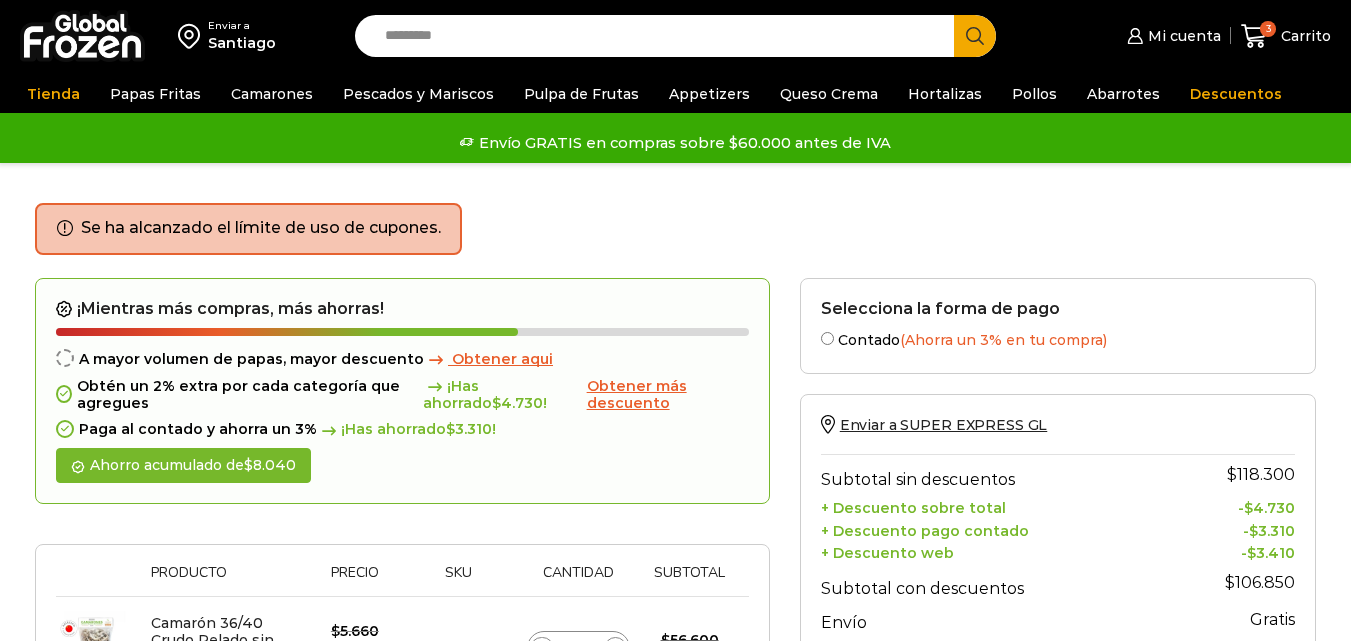 scroll, scrollTop: 0, scrollLeft: 0, axis: both 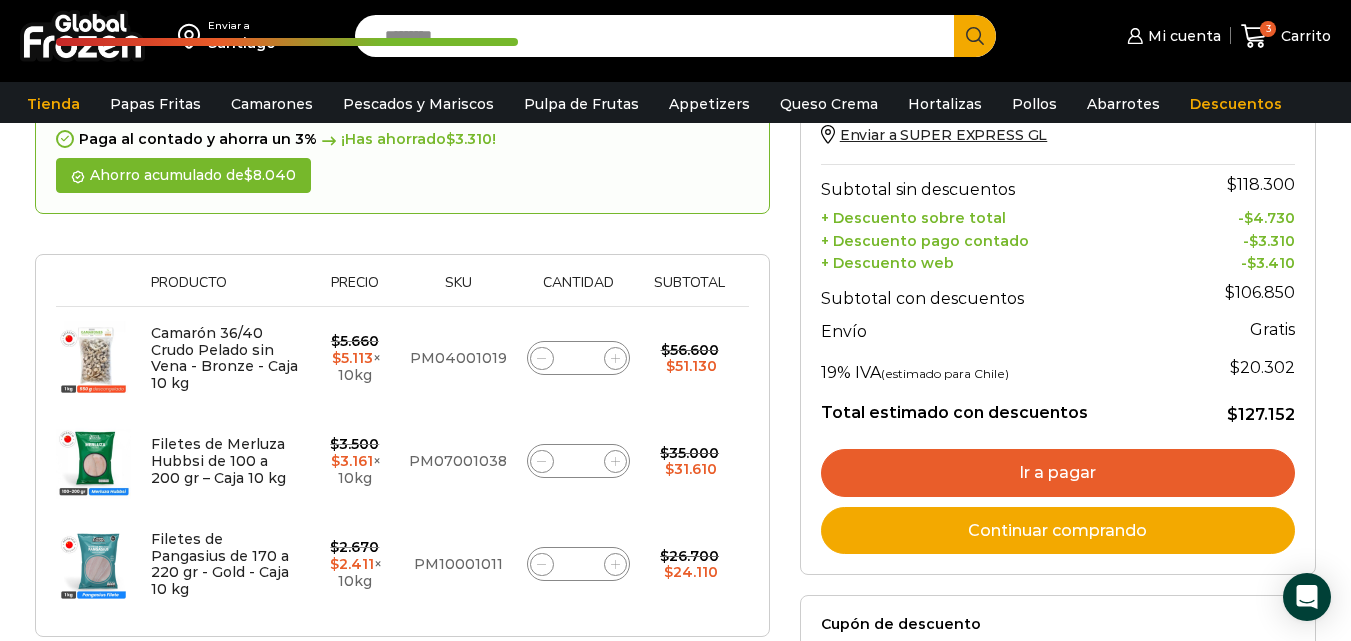 click on "Ir a pagar" at bounding box center (1058, 473) 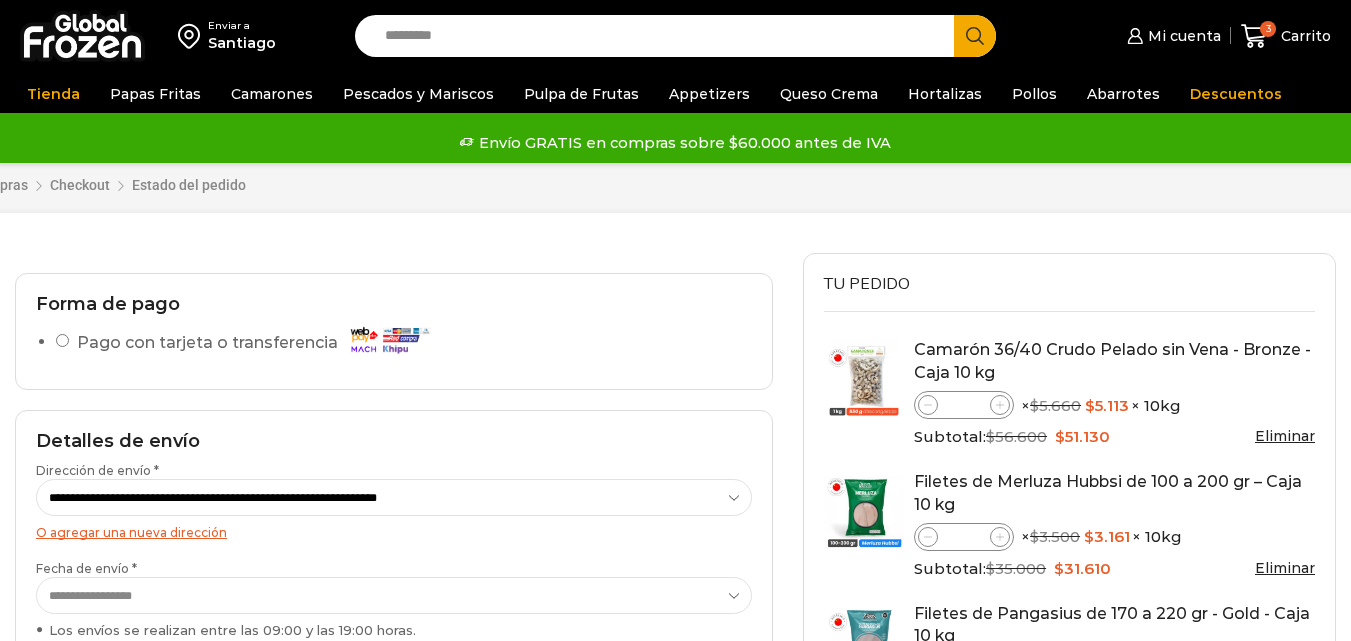 scroll, scrollTop: 0, scrollLeft: 0, axis: both 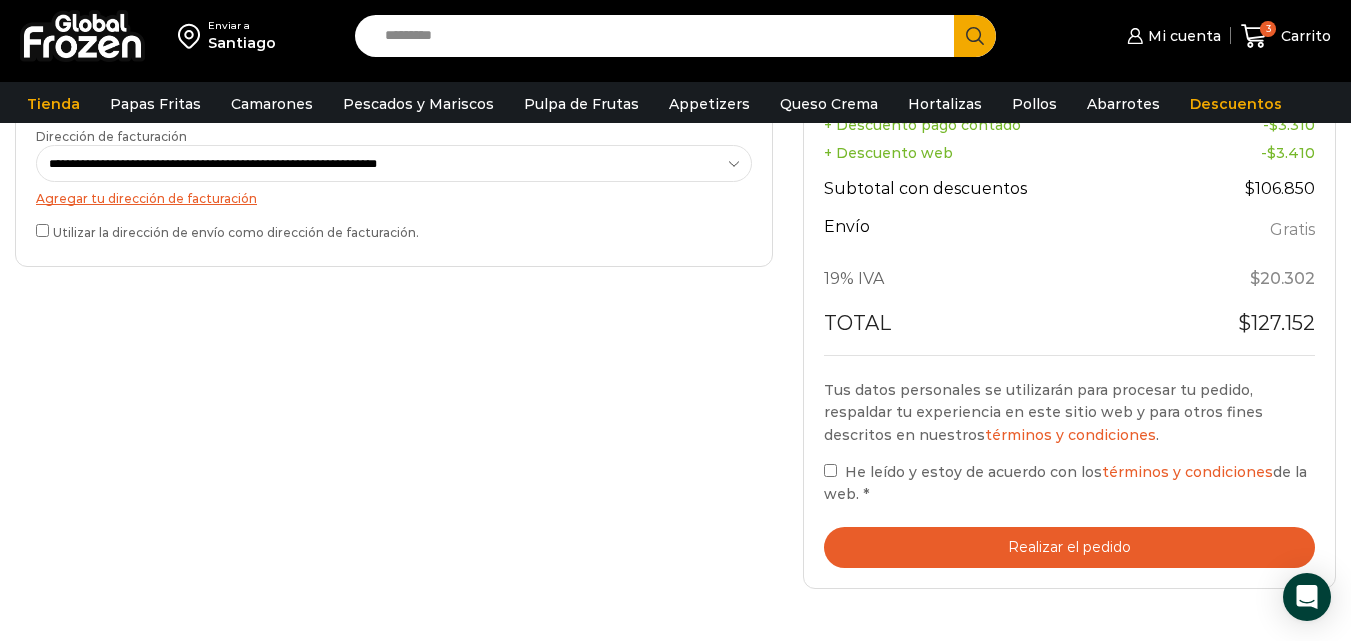 click on "Realizar el pedido" at bounding box center [1069, 547] 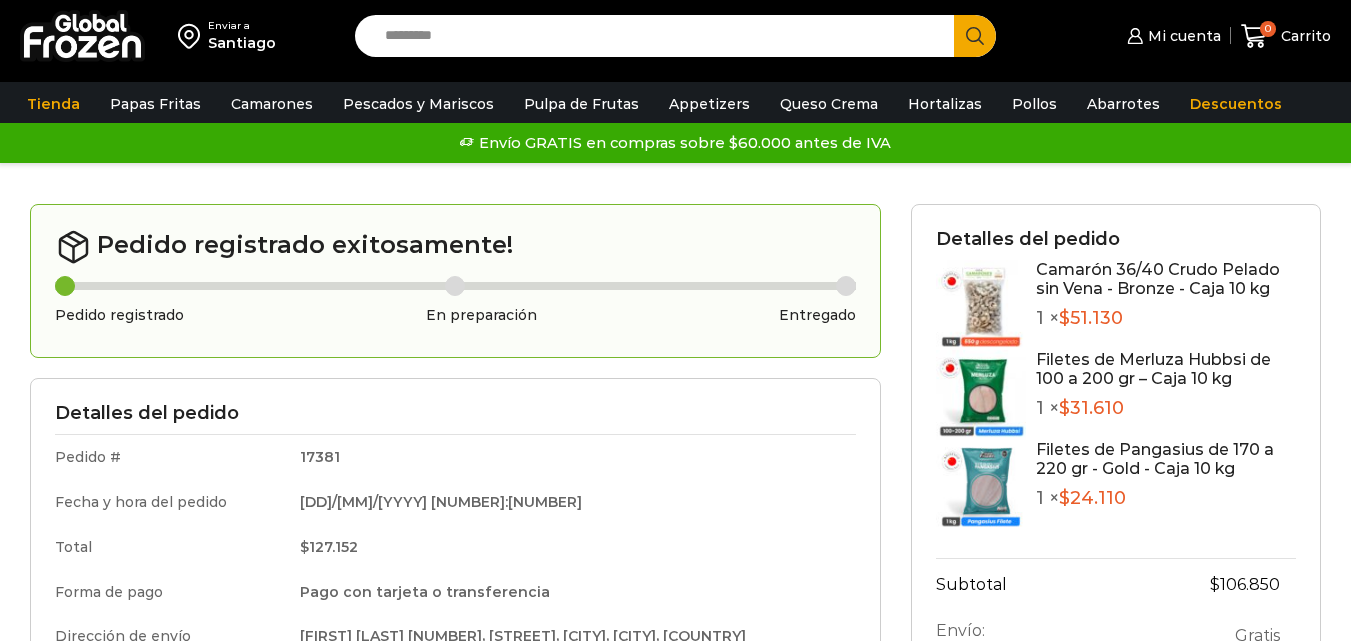 scroll, scrollTop: 0, scrollLeft: 0, axis: both 